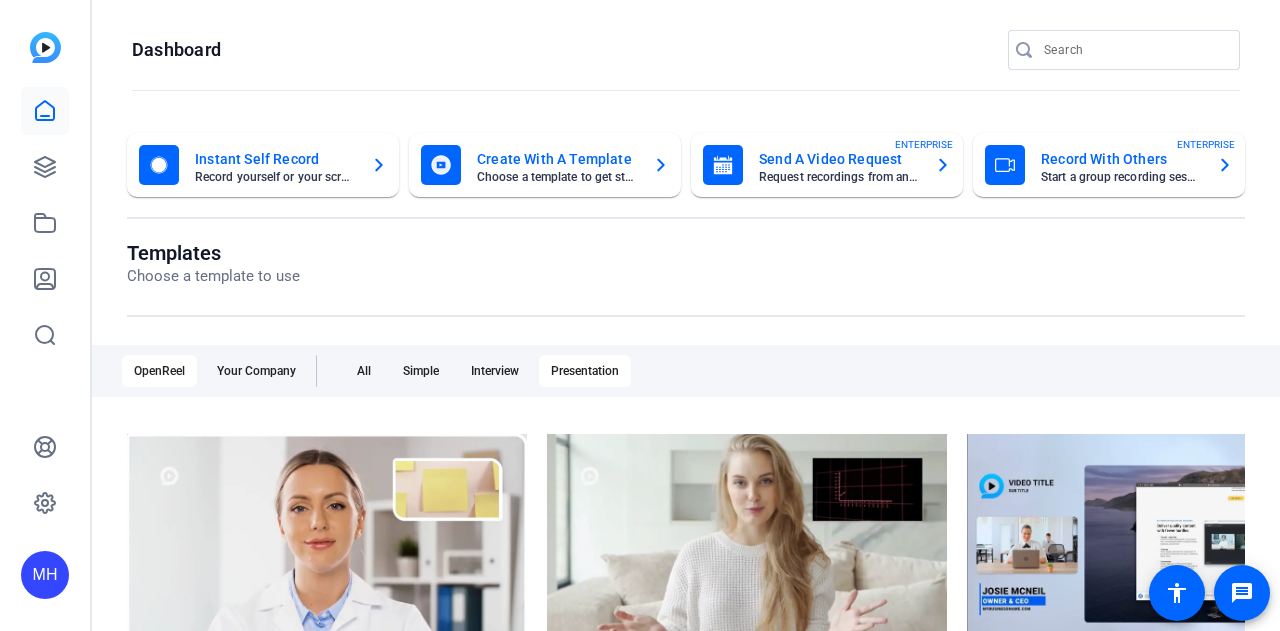 scroll, scrollTop: 0, scrollLeft: 0, axis: both 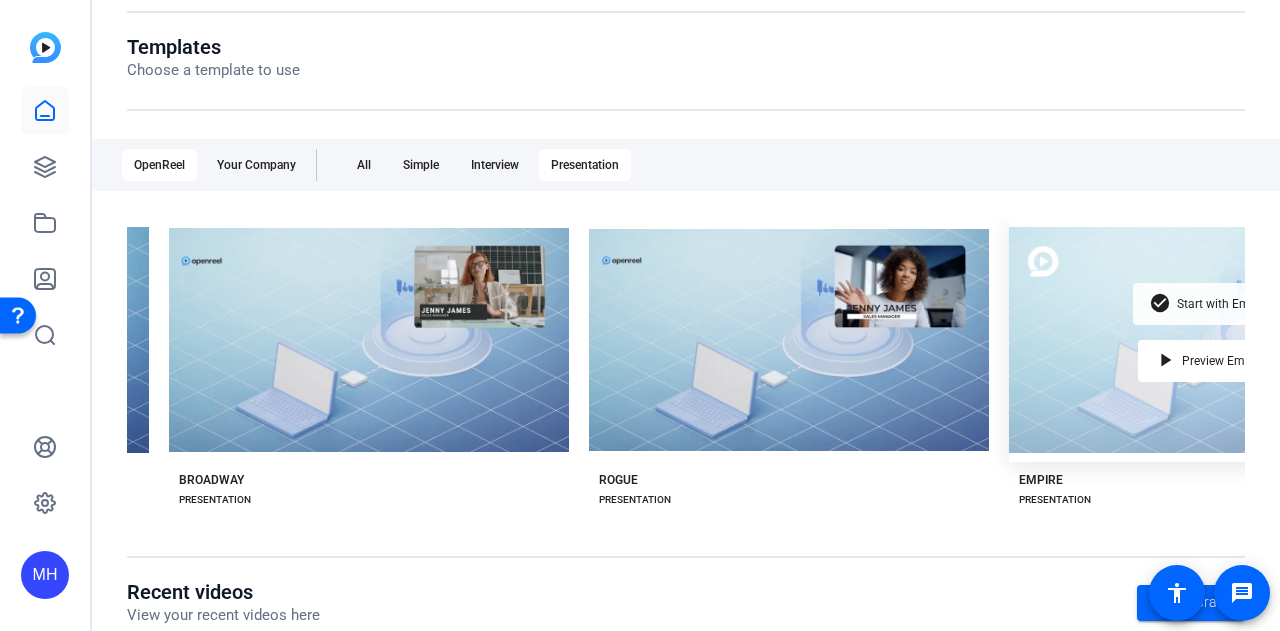 click on "Start with Empire" 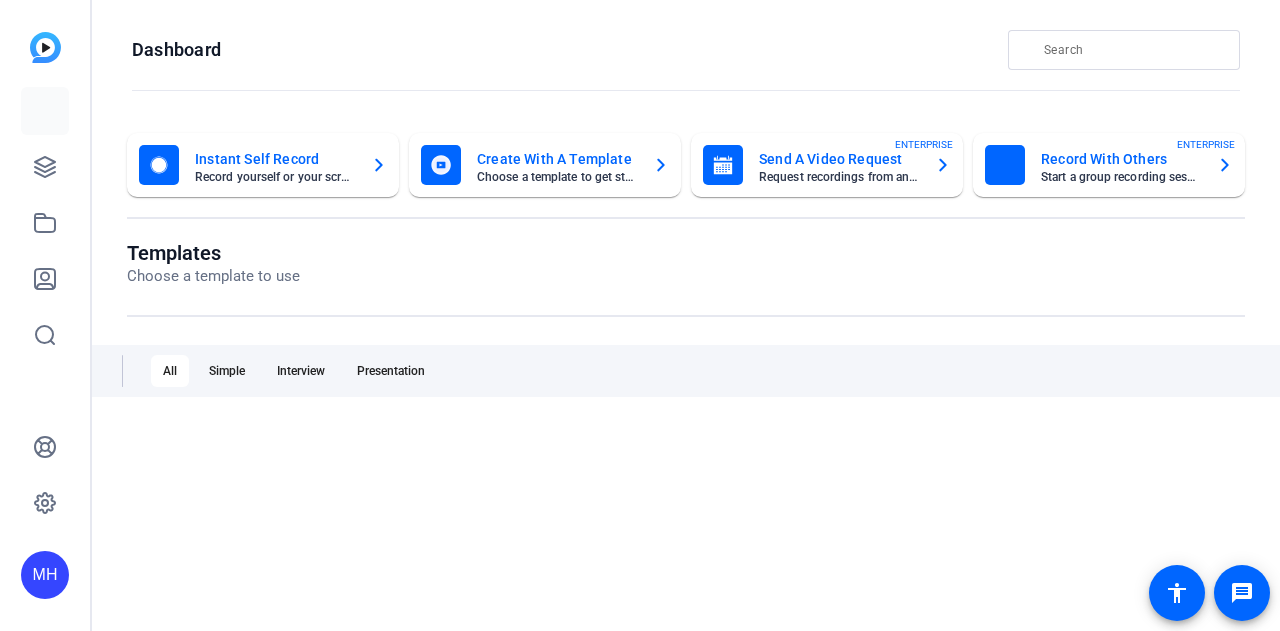 scroll, scrollTop: 0, scrollLeft: 0, axis: both 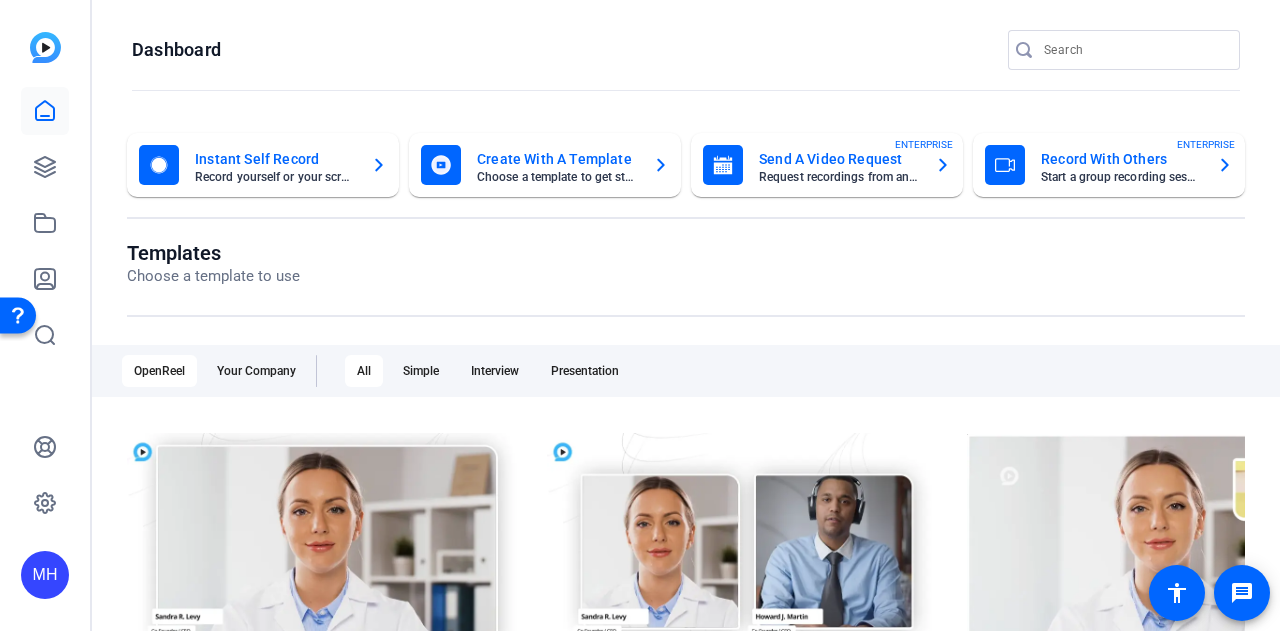 click on "Record yourself or your screen" 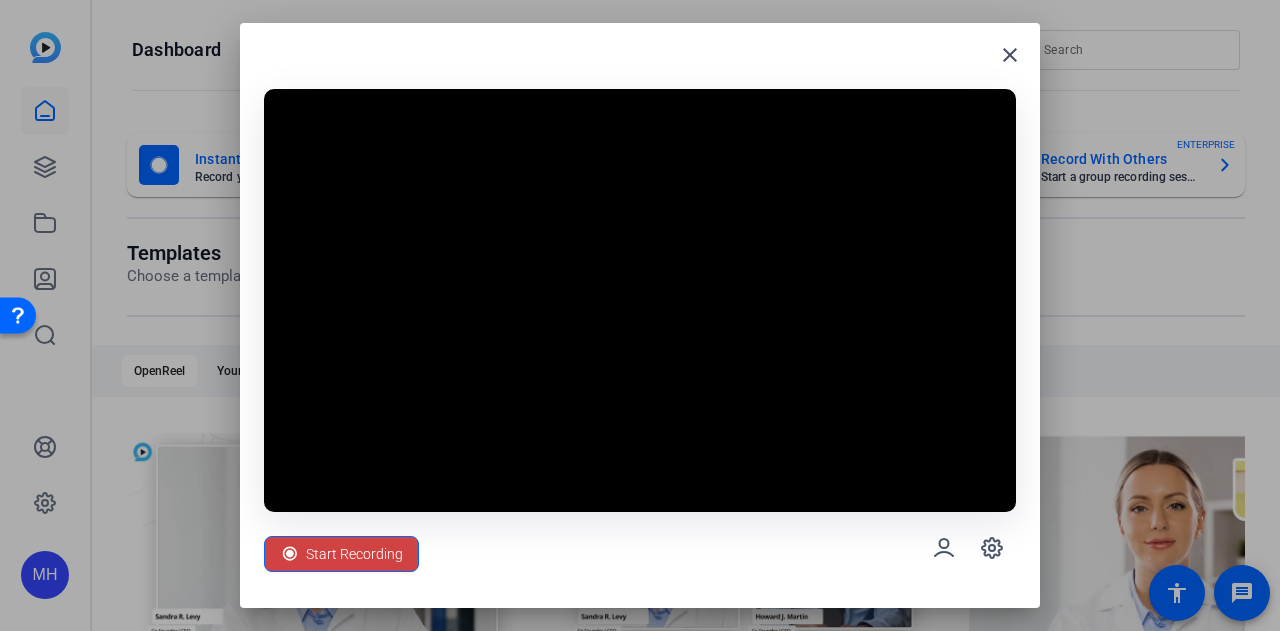 click on "Start Recording" at bounding box center [640, 548] 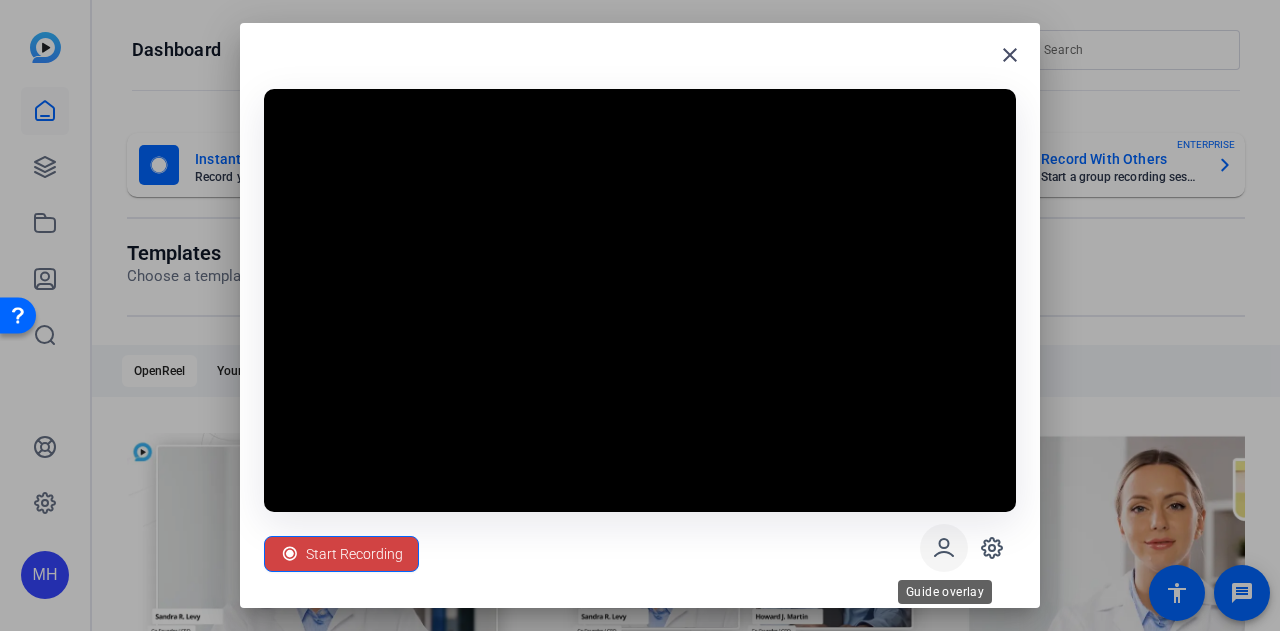 click 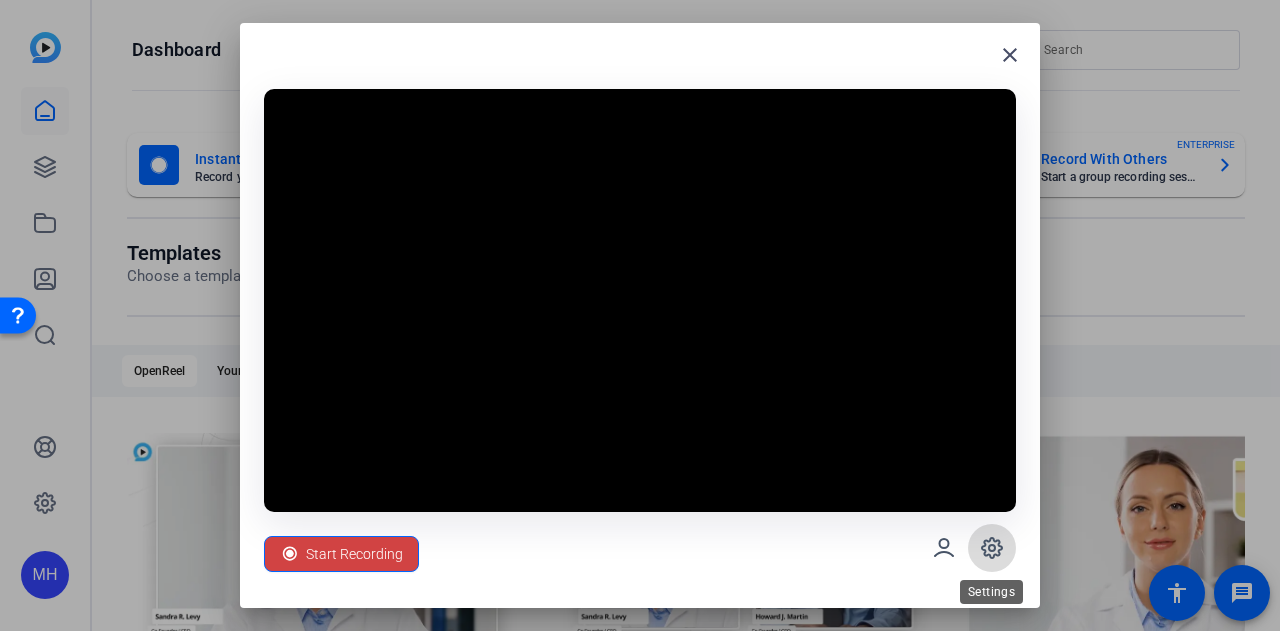 click 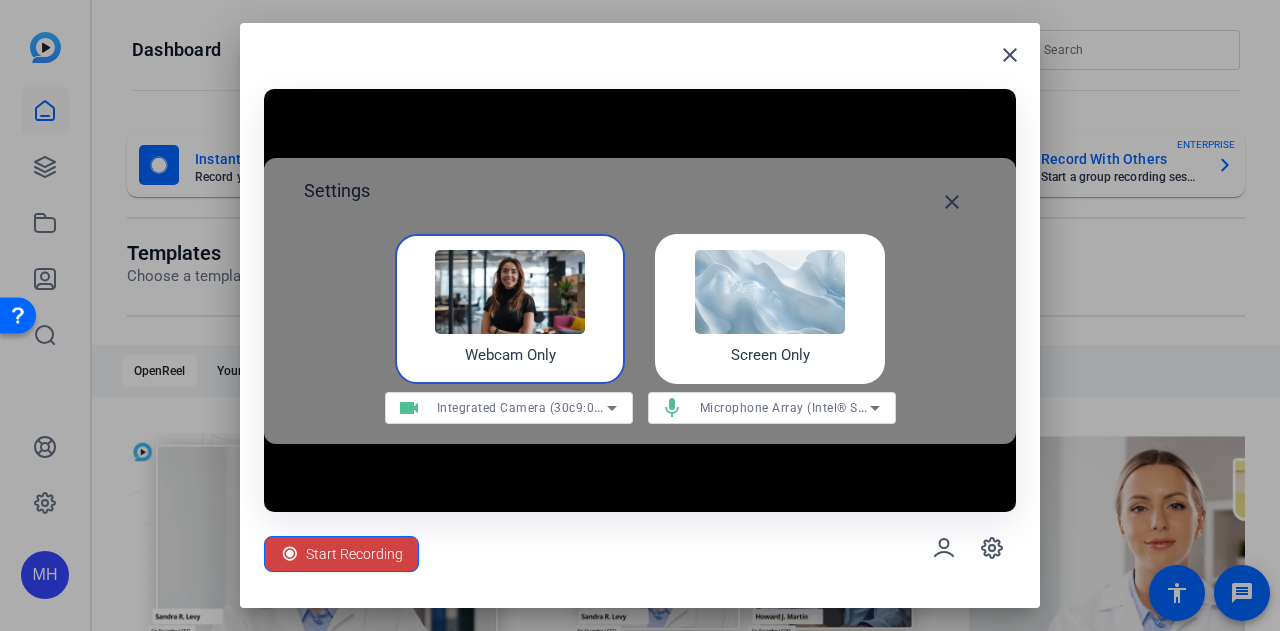 click at bounding box center [770, 292] 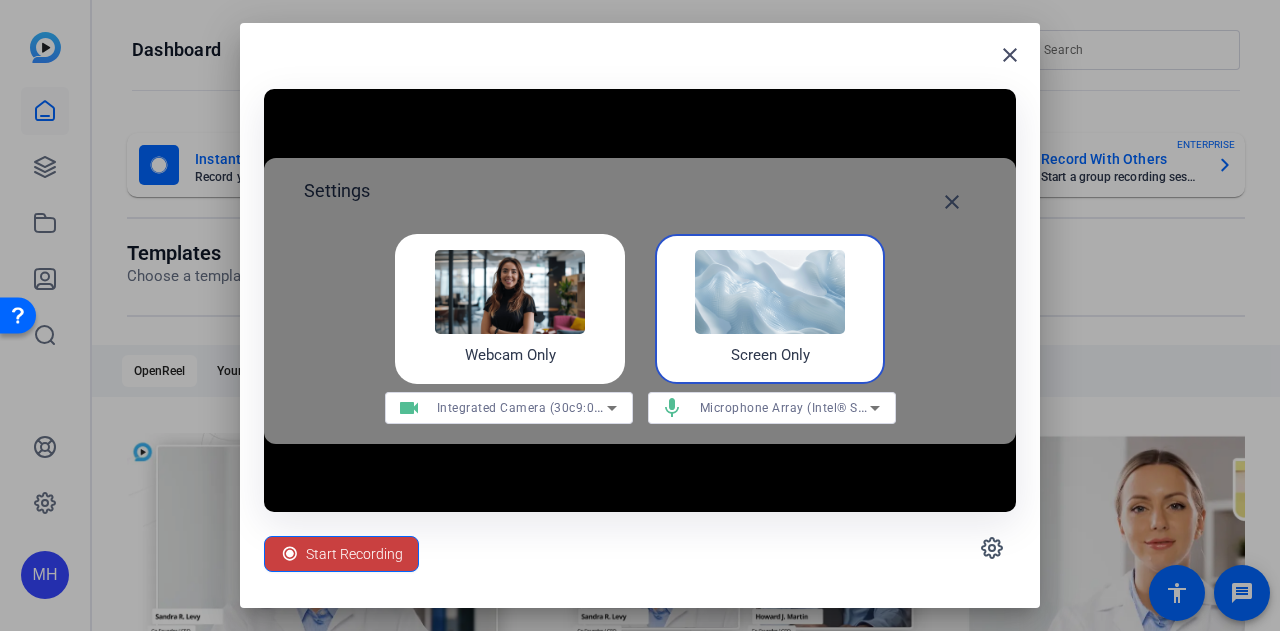 click on "Start Recording" at bounding box center (354, 554) 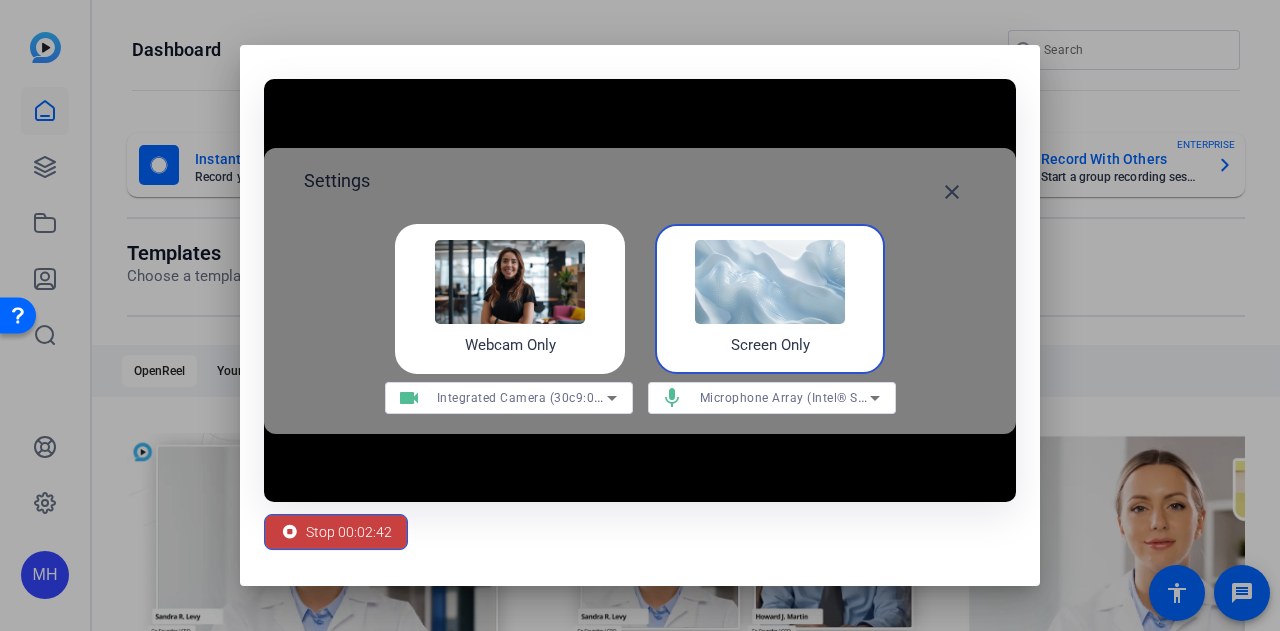click on "Stop 00:02:42" at bounding box center (349, 532) 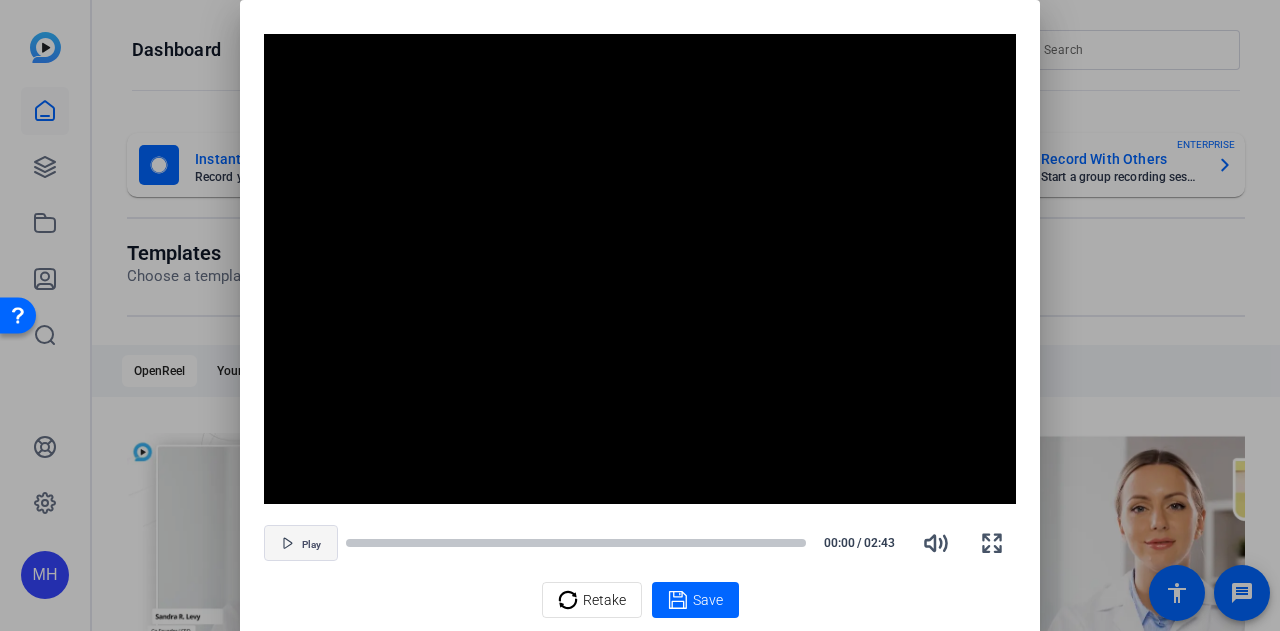 click on "Play" at bounding box center [311, 545] 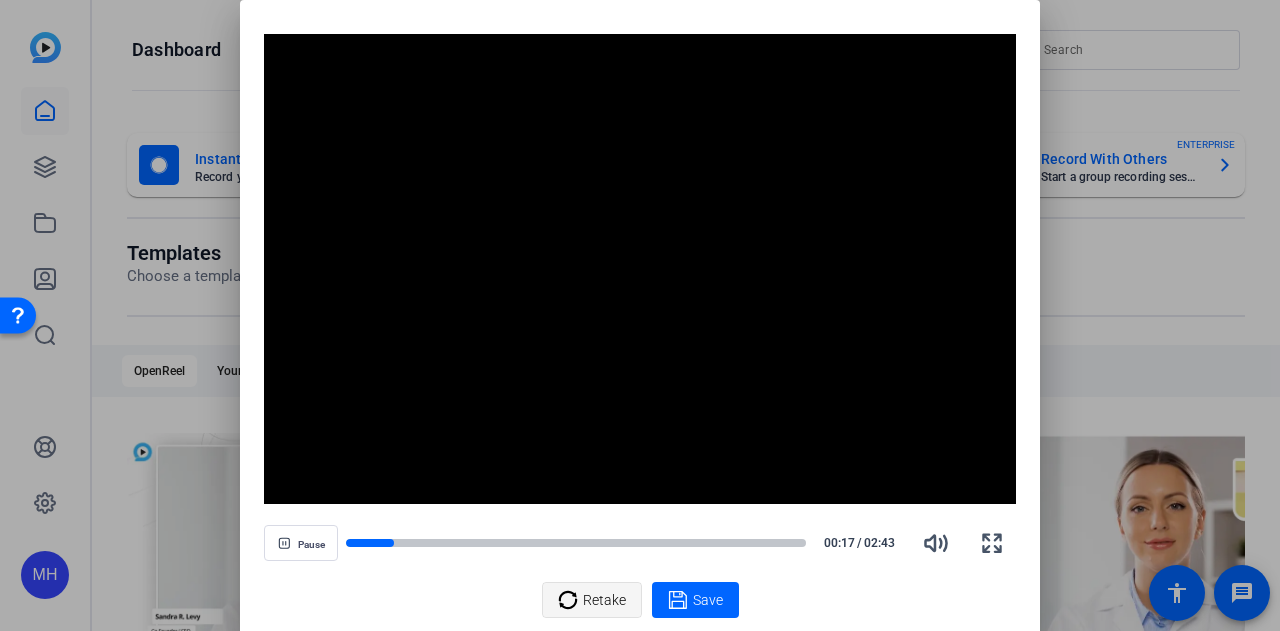 click on "Retake" at bounding box center (604, 600) 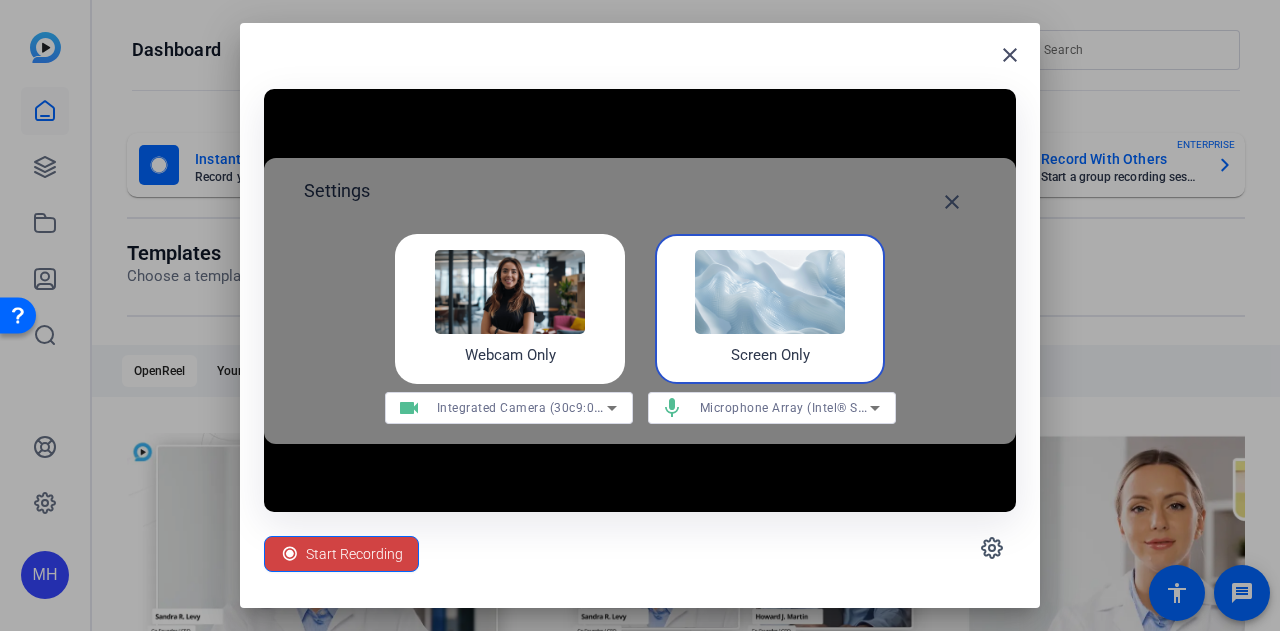 click at bounding box center (770, 292) 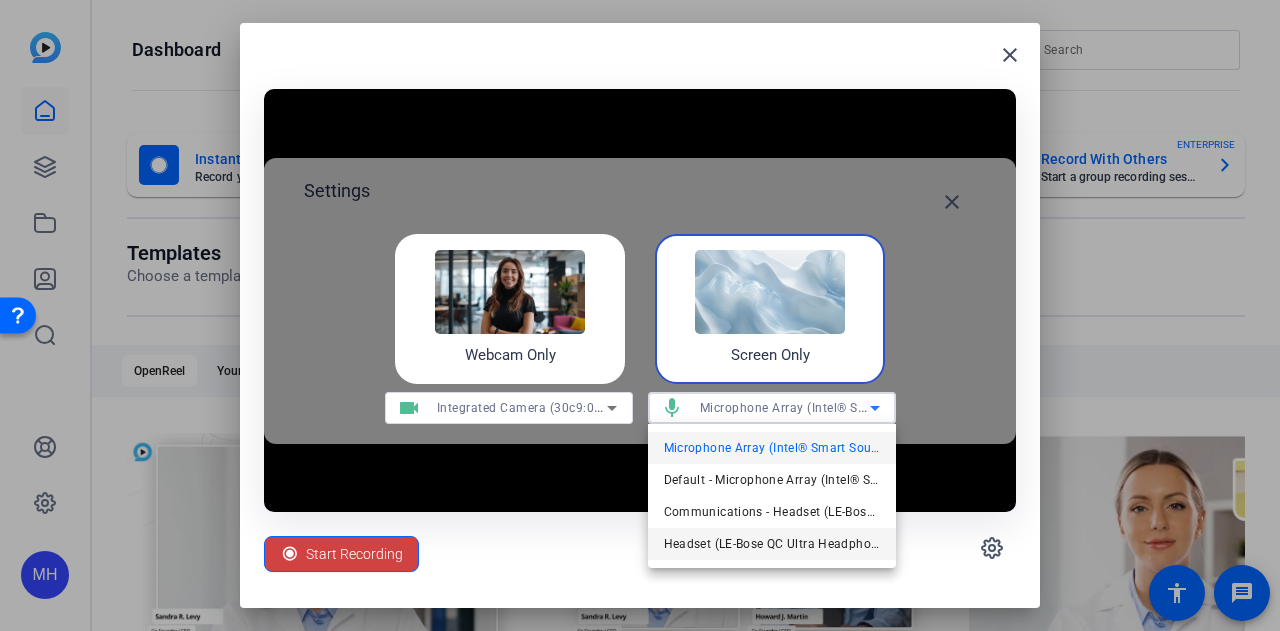 click on "Headset (LE-Bose QC Ultra Headphones)" at bounding box center (772, 544) 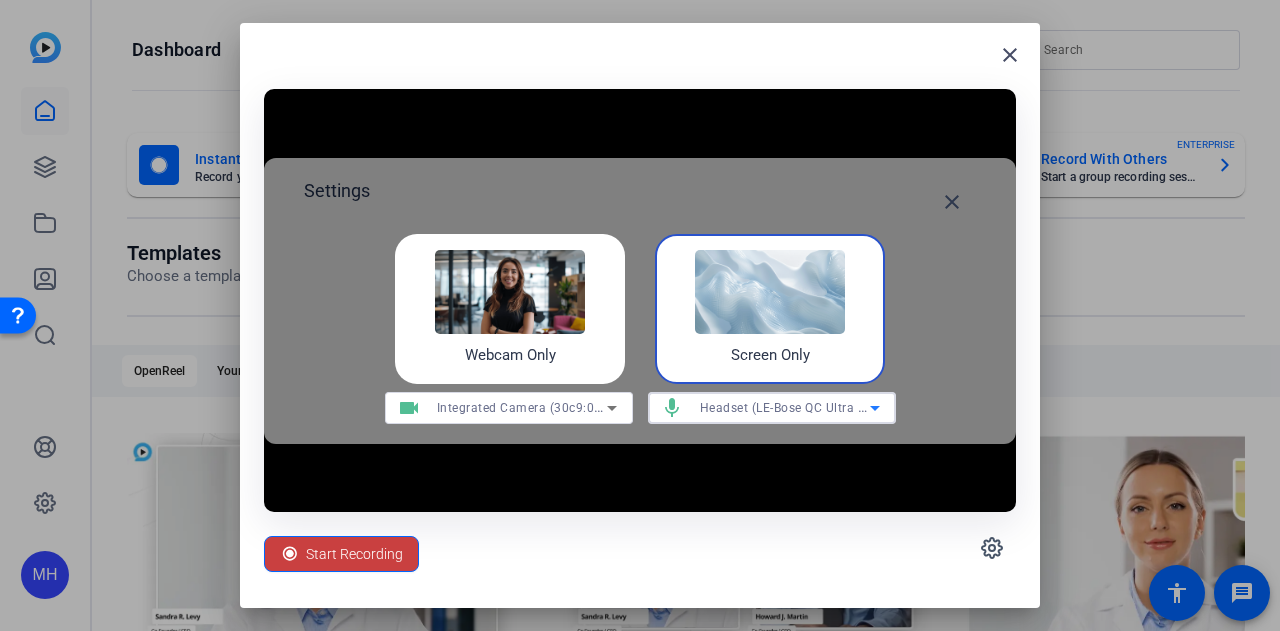 click at bounding box center (341, 554) 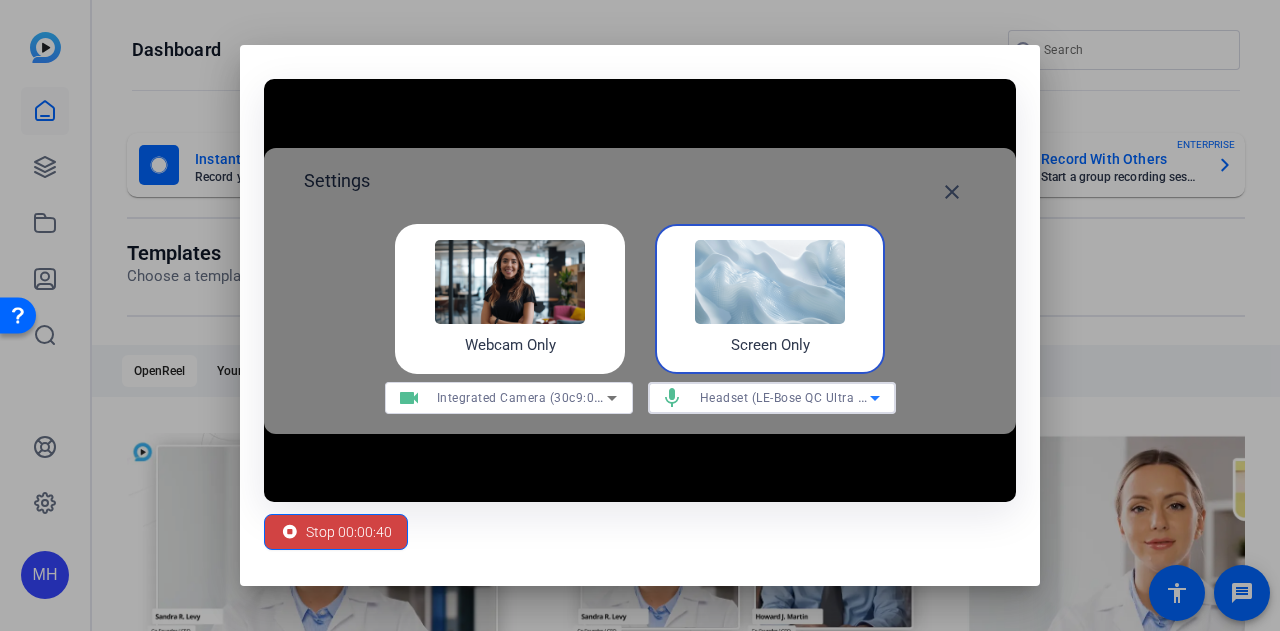 click on "Headset (LE-Bose QC Ultra Headphones)" at bounding box center [818, 397] 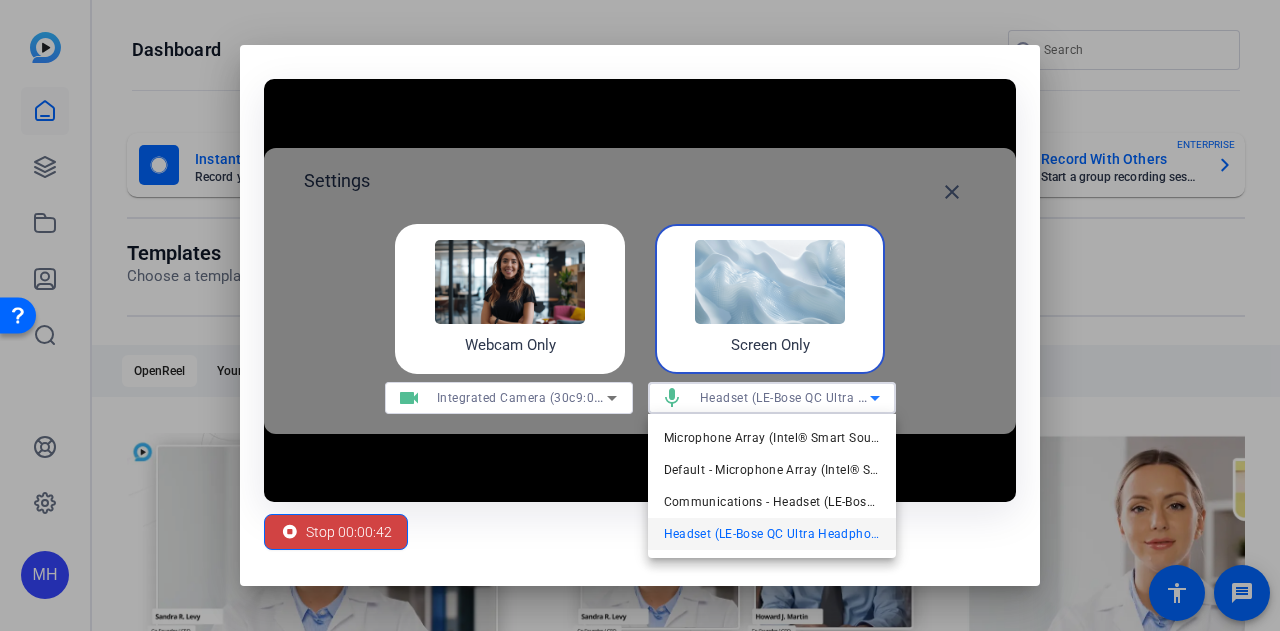 click at bounding box center [640, 315] 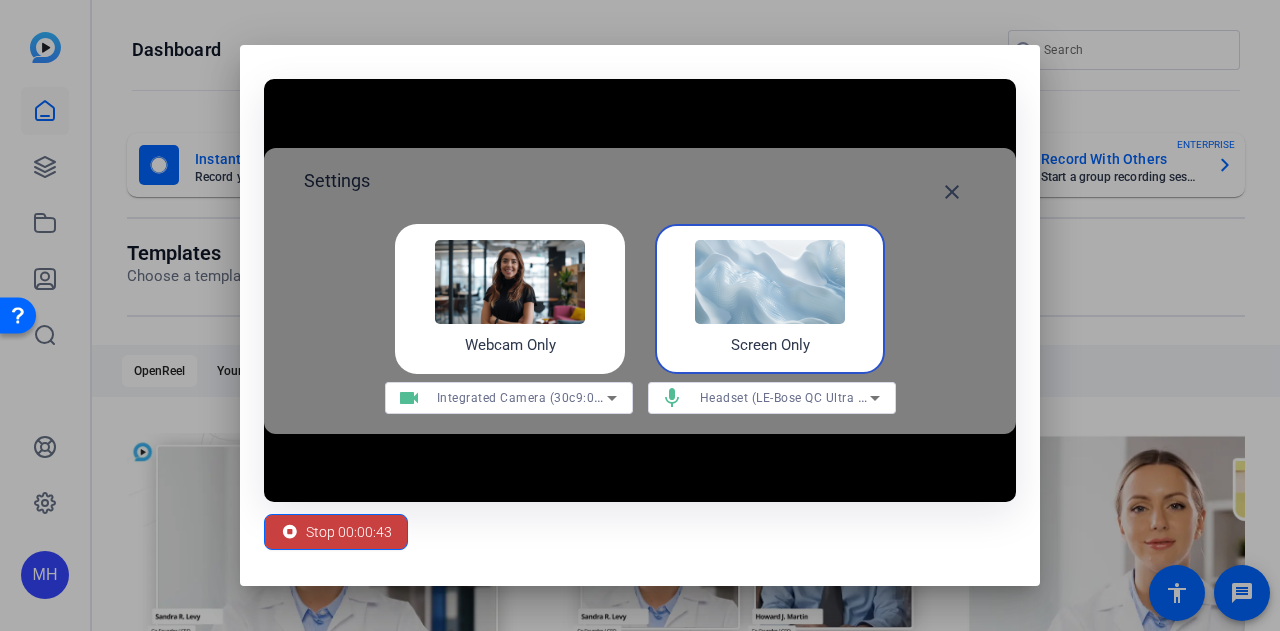 click on "Stop 00:00:43" at bounding box center [349, 532] 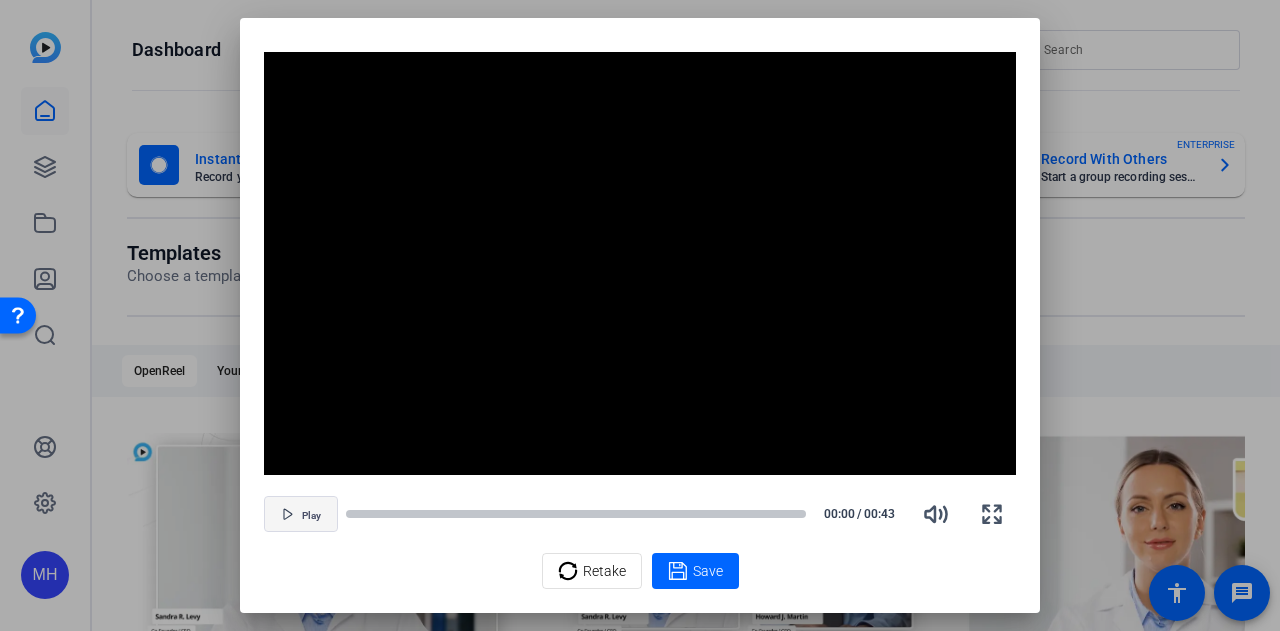 click at bounding box center (301, 514) 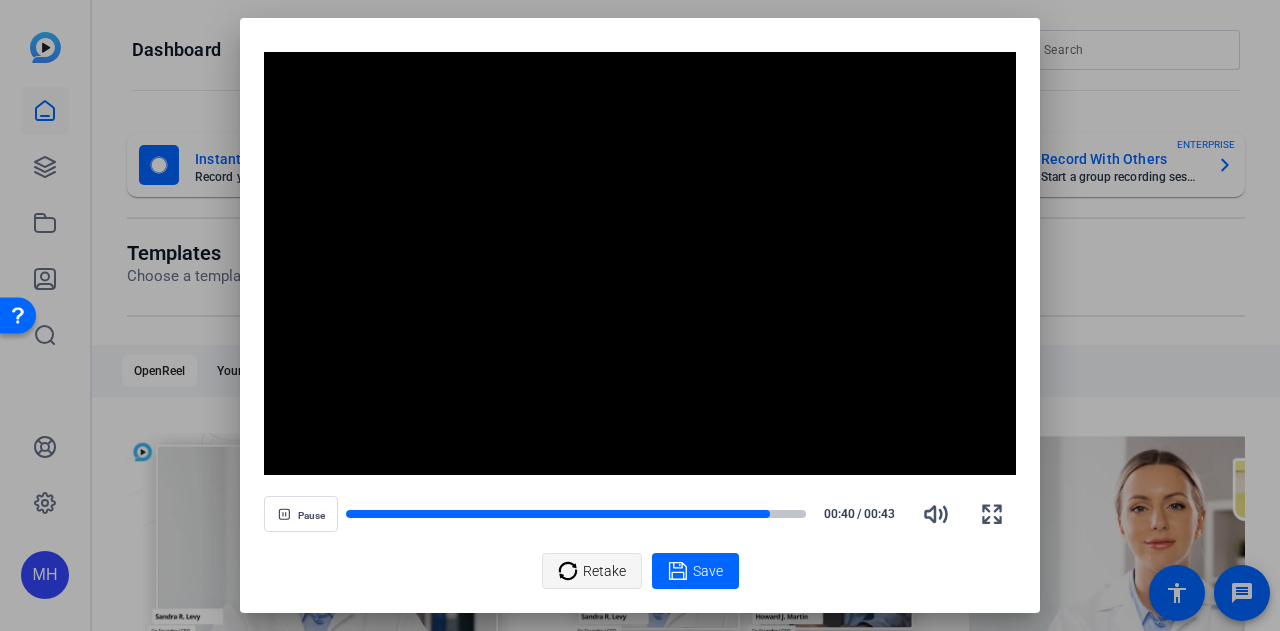 click on "Retake" at bounding box center (604, 571) 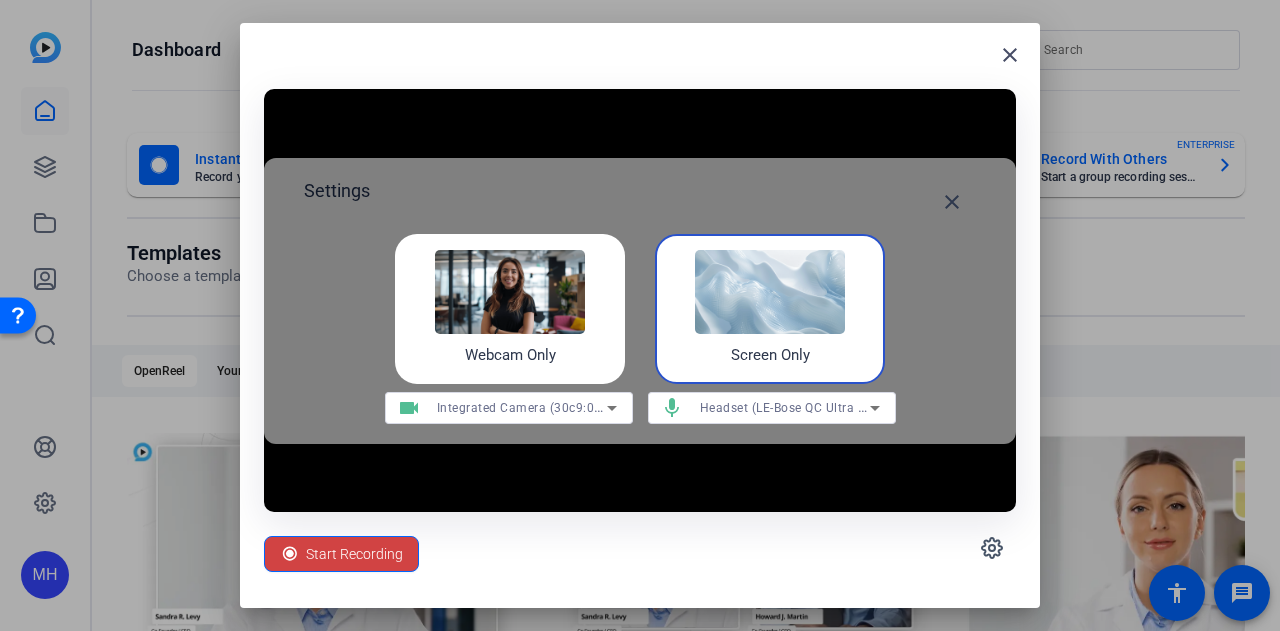 click at bounding box center (770, 292) 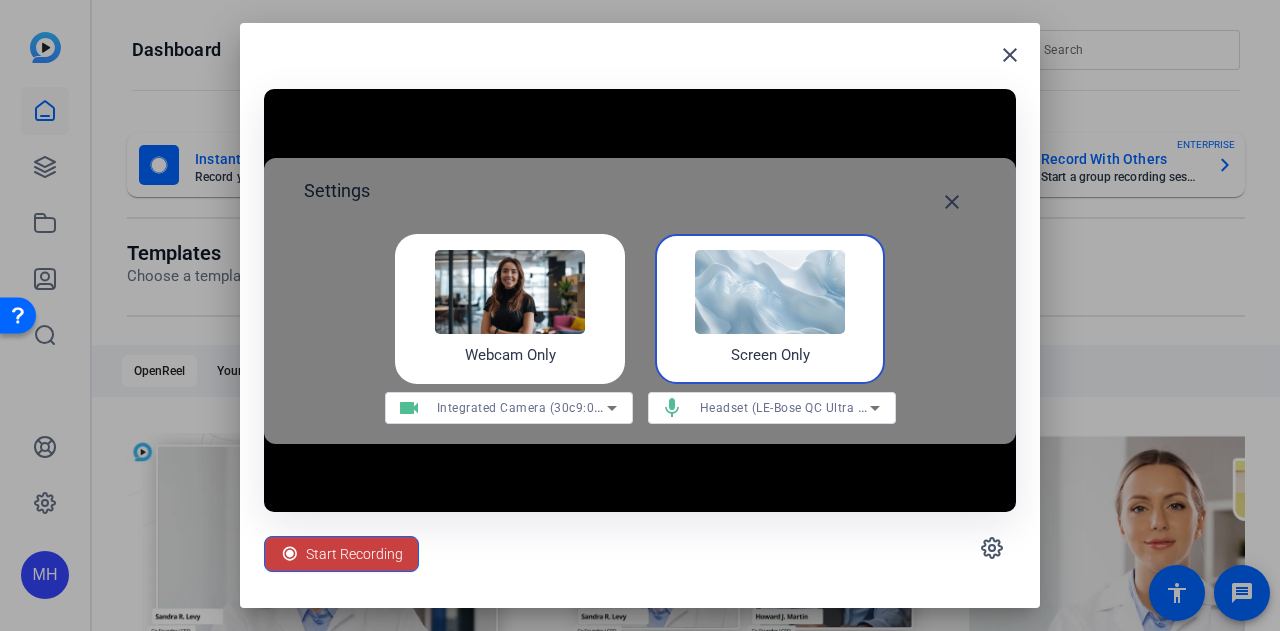 click on "Start Recording" at bounding box center (354, 554) 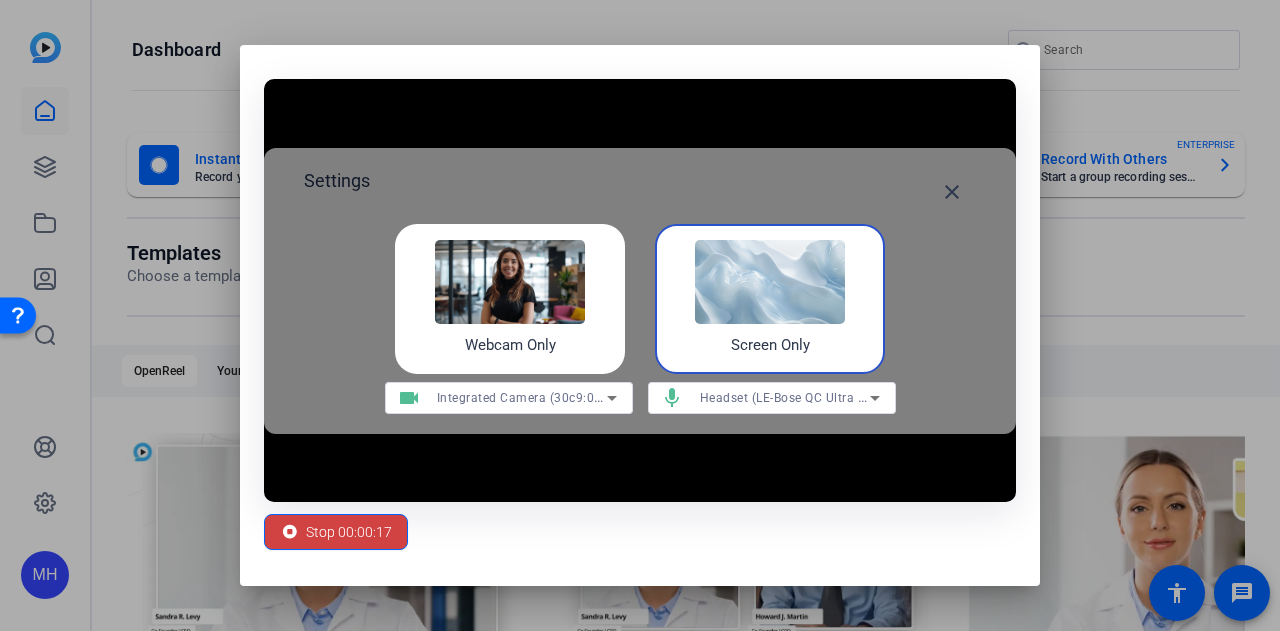 click at bounding box center [770, 282] 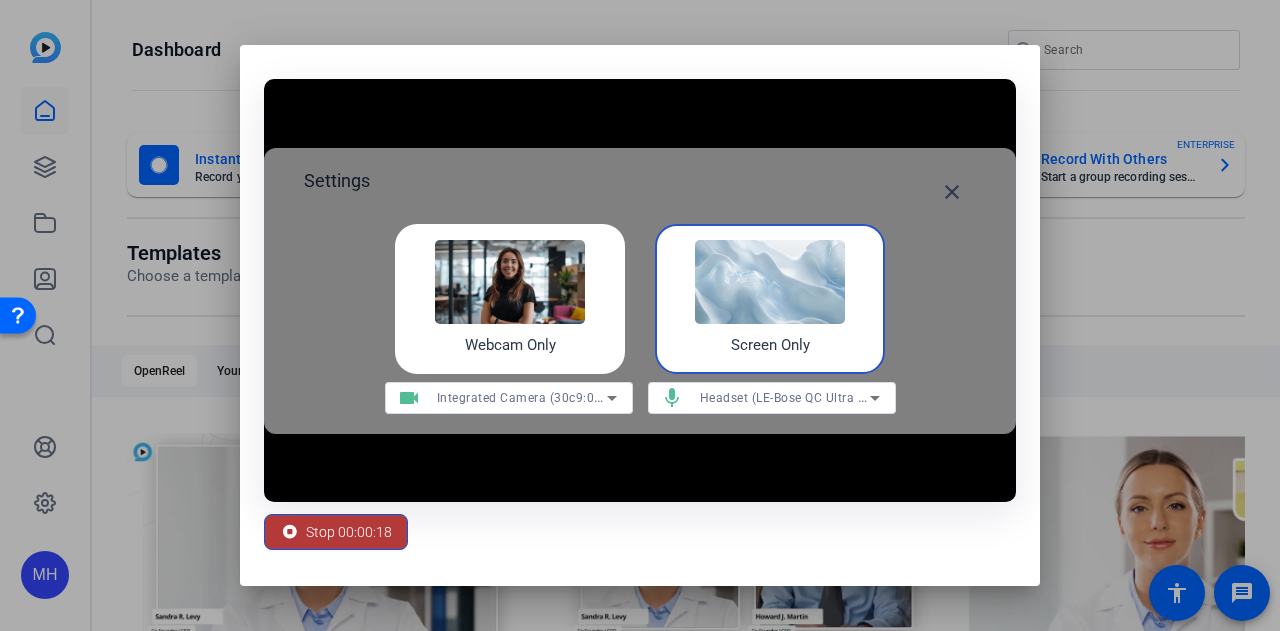 click at bounding box center (336, 532) 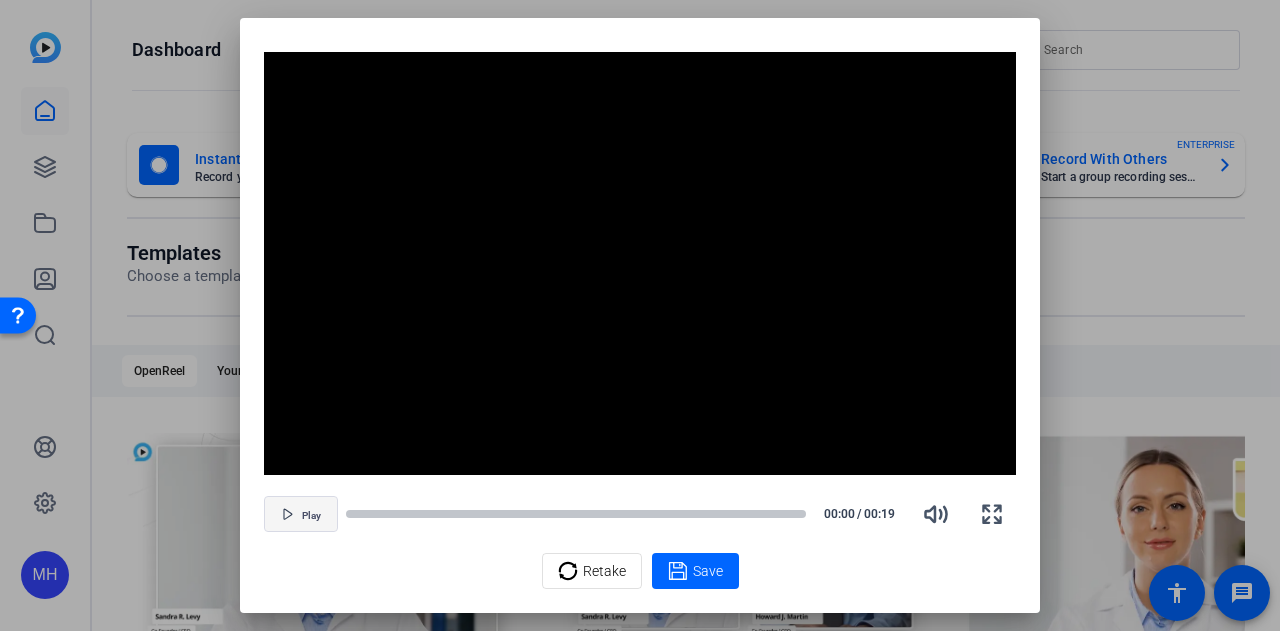 click 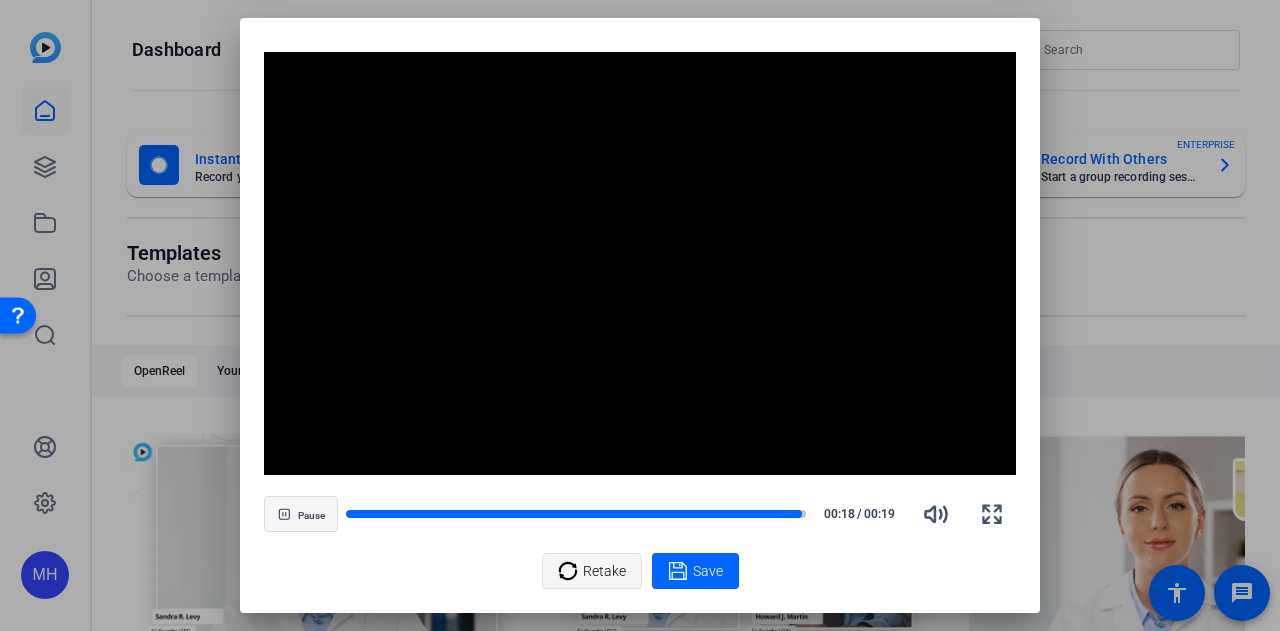 click on "Retake" at bounding box center [604, 571] 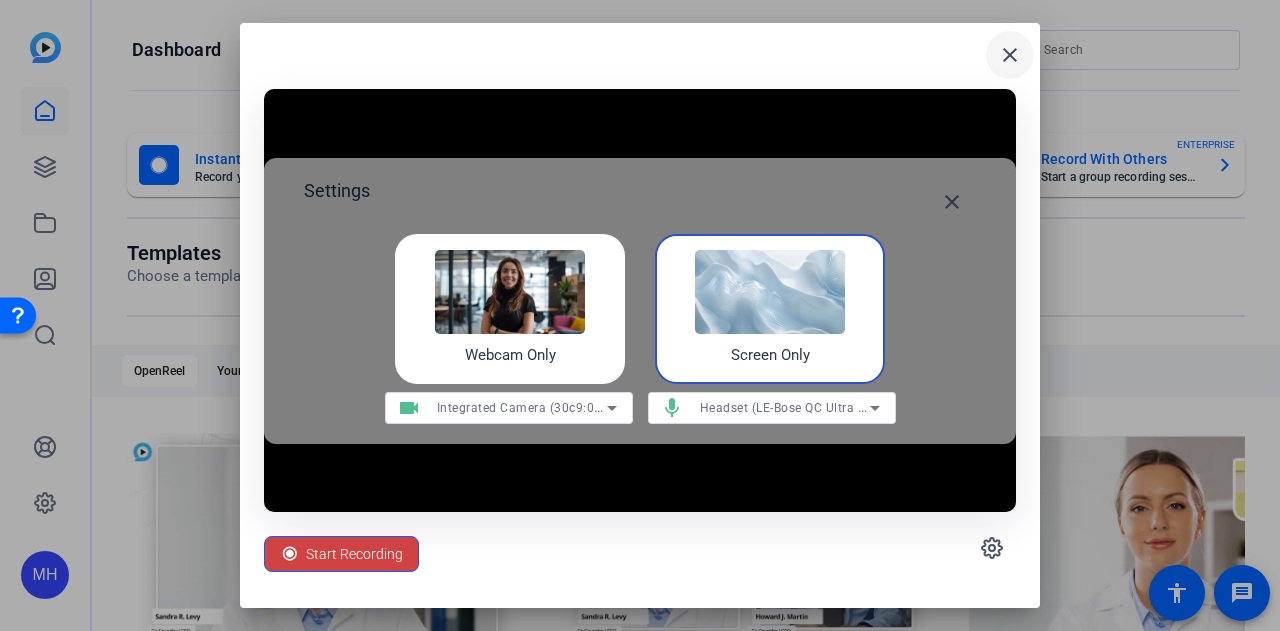 click on "close" at bounding box center (1010, 55) 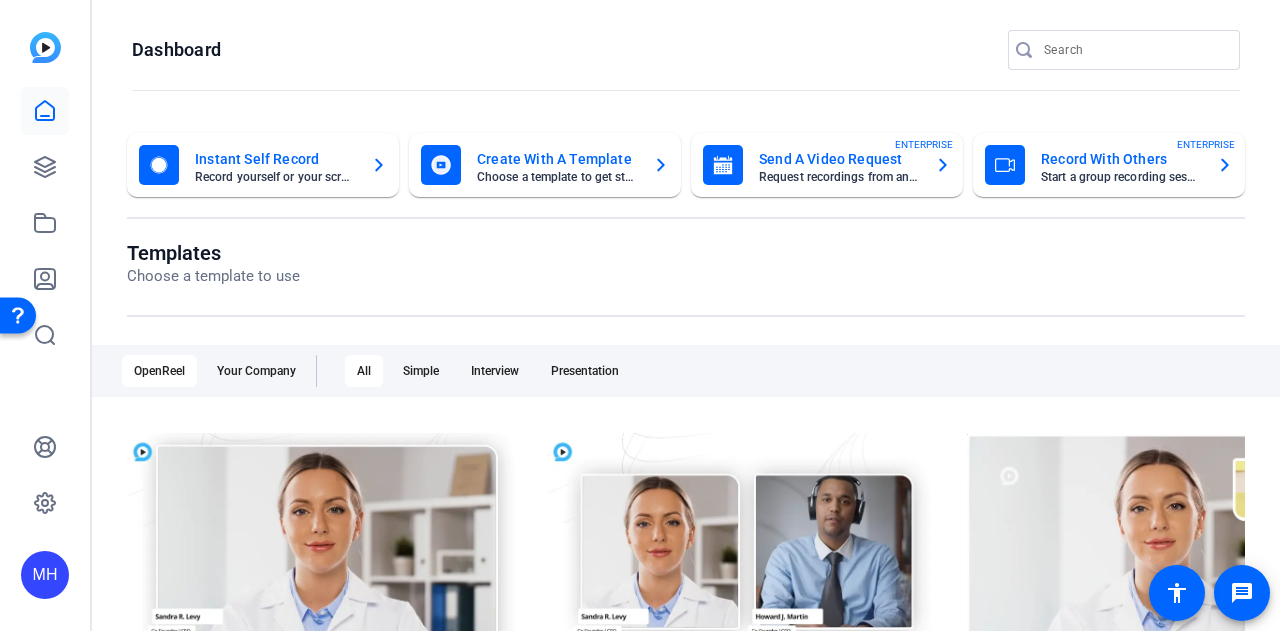 click on "Record With Others" 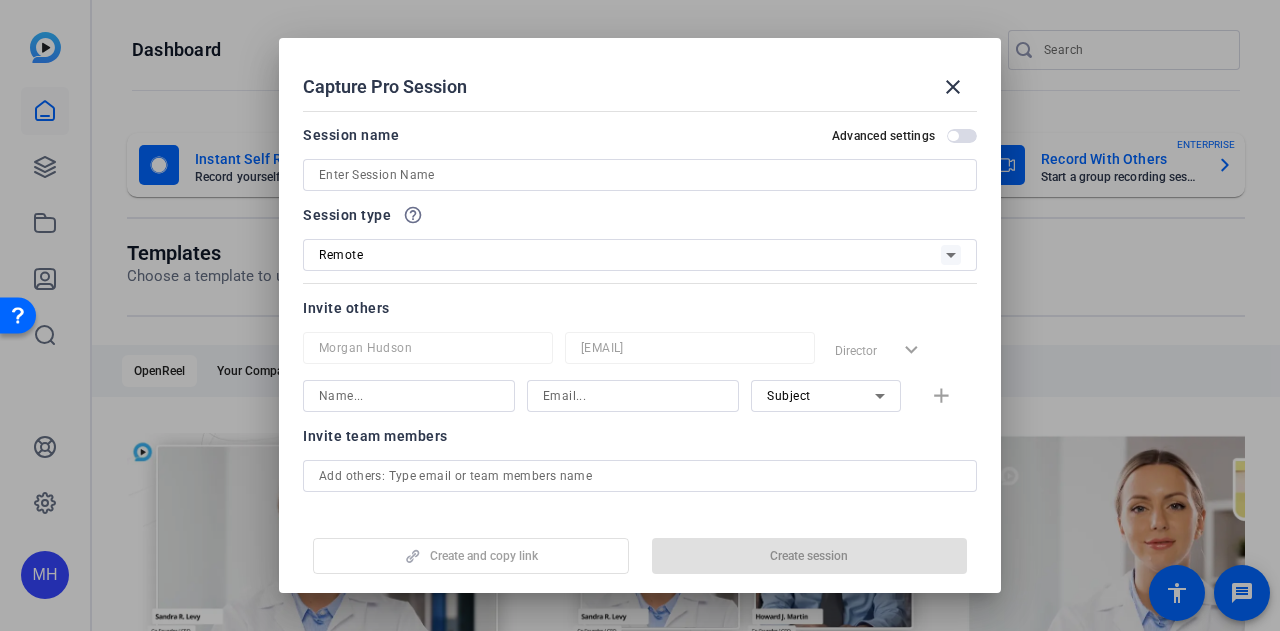 click at bounding box center (640, 202) 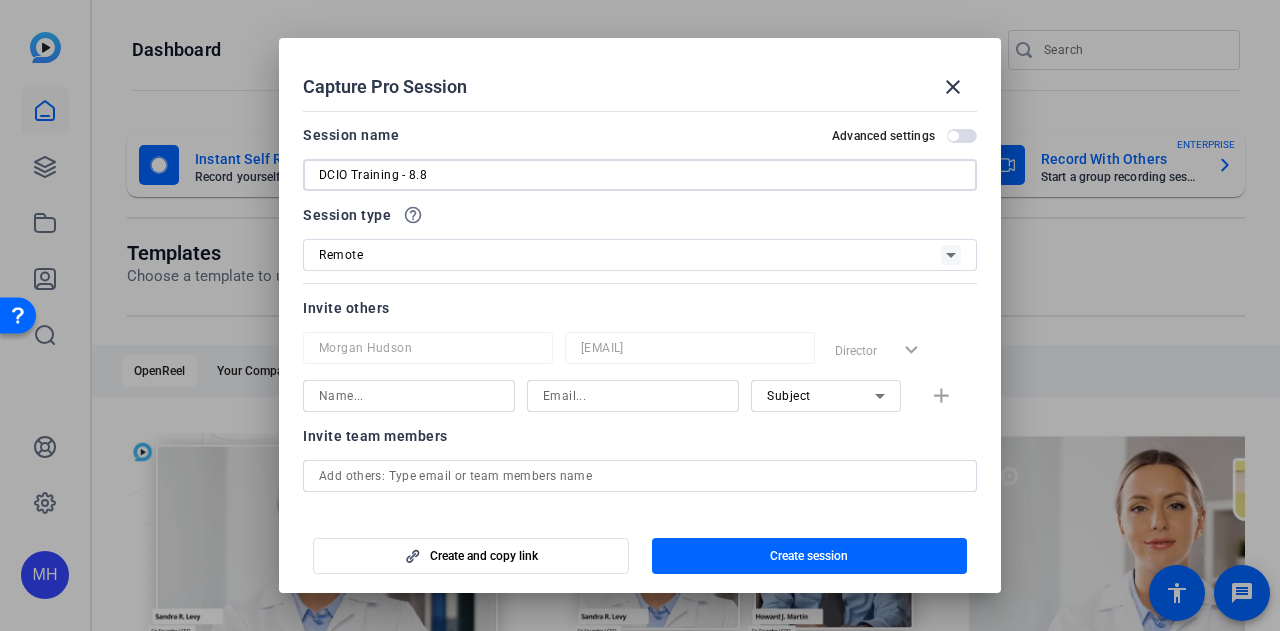 type on "DCIO Training - 8.8" 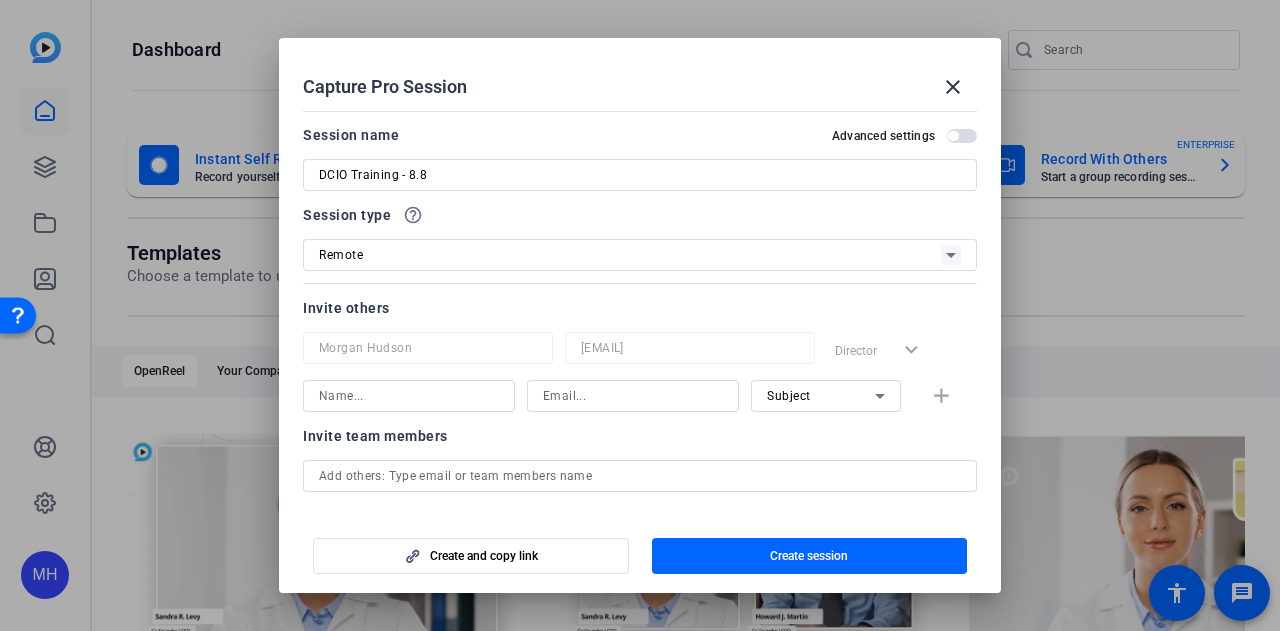 click 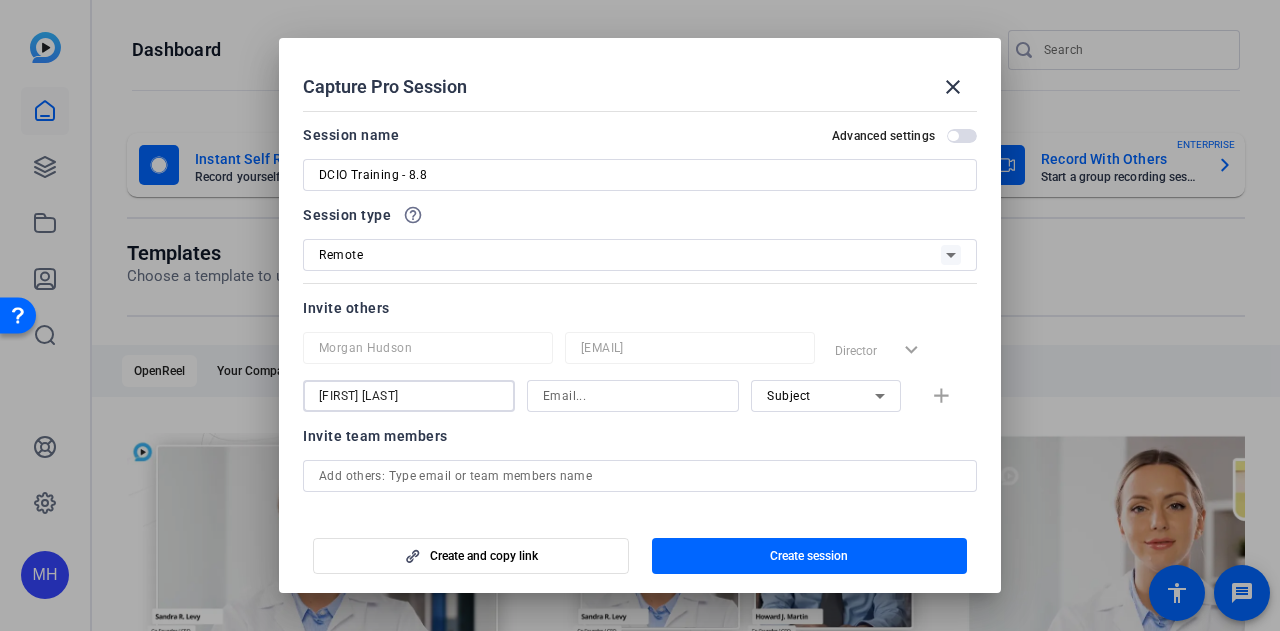 type on "Brendan Conway" 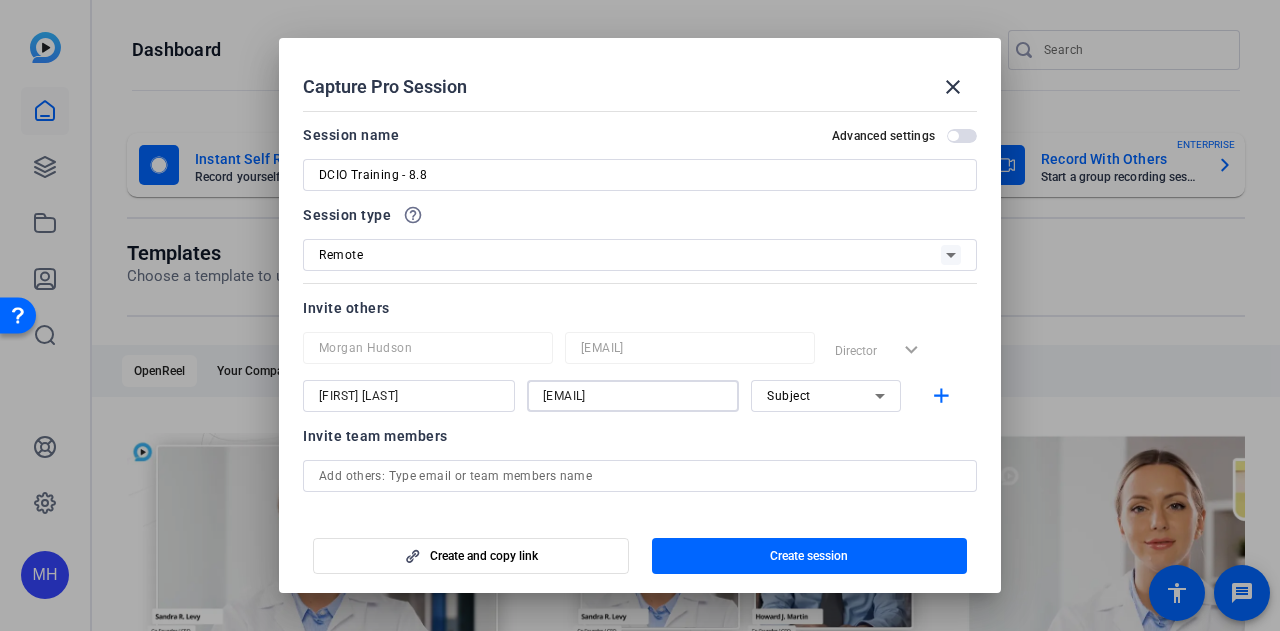 scroll, scrollTop: 90, scrollLeft: 0, axis: vertical 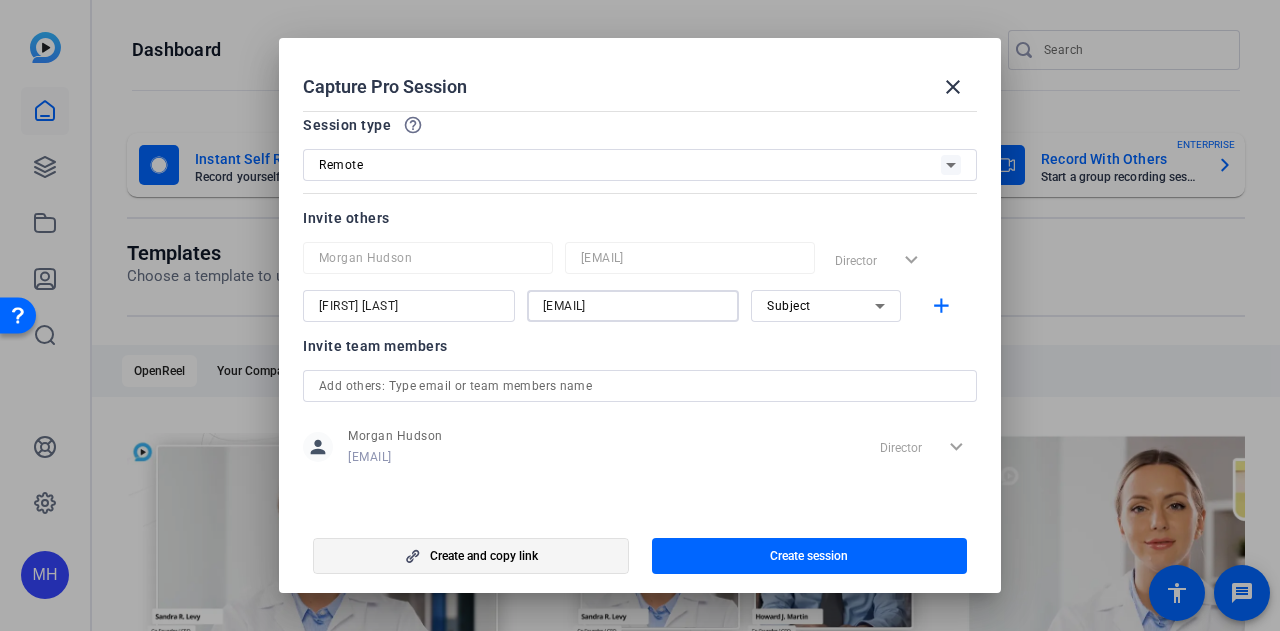 type on "brendan.conway@gartner.com" 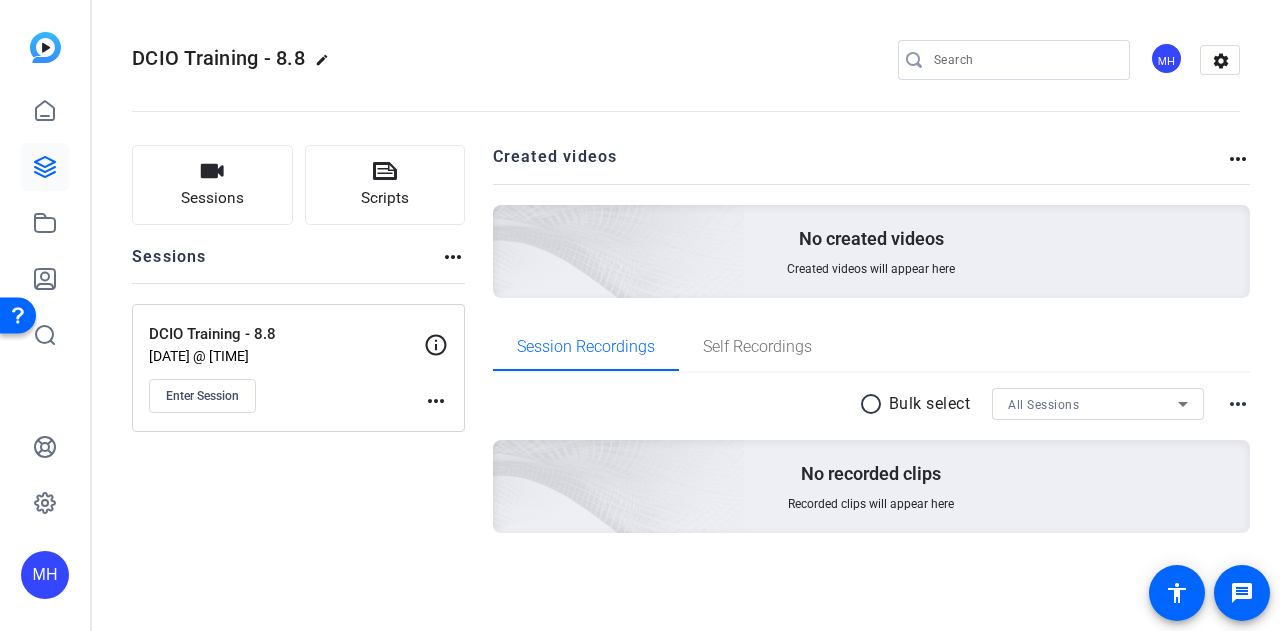 click on "more_horiz" 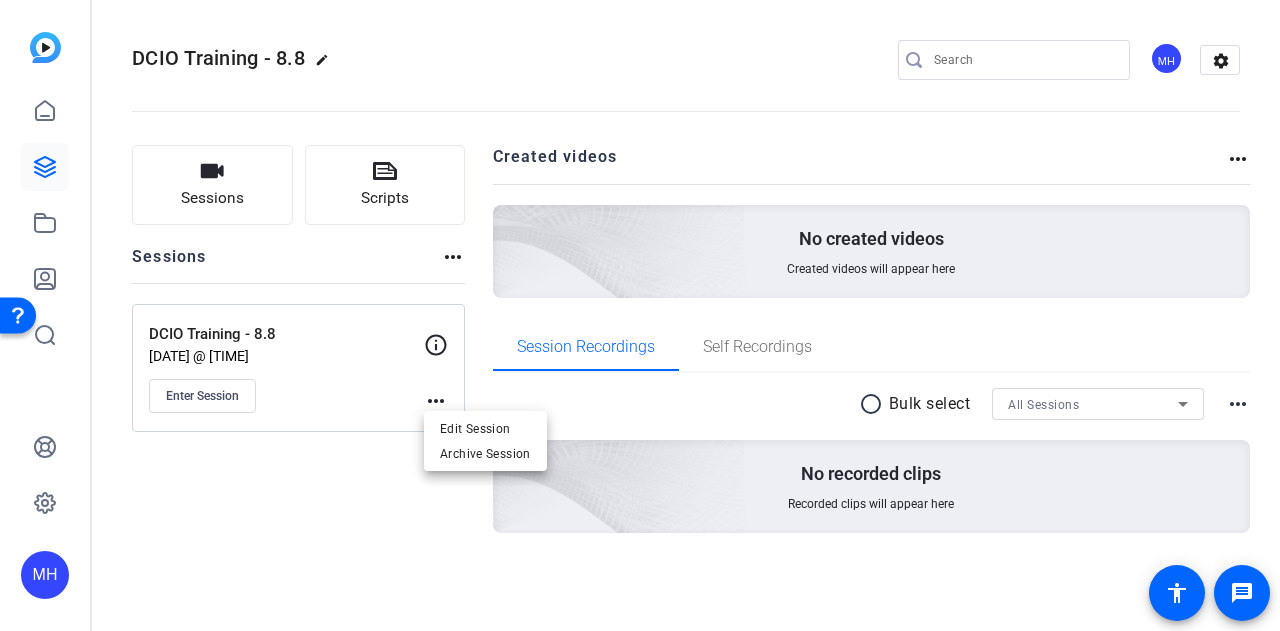 click at bounding box center [640, 315] 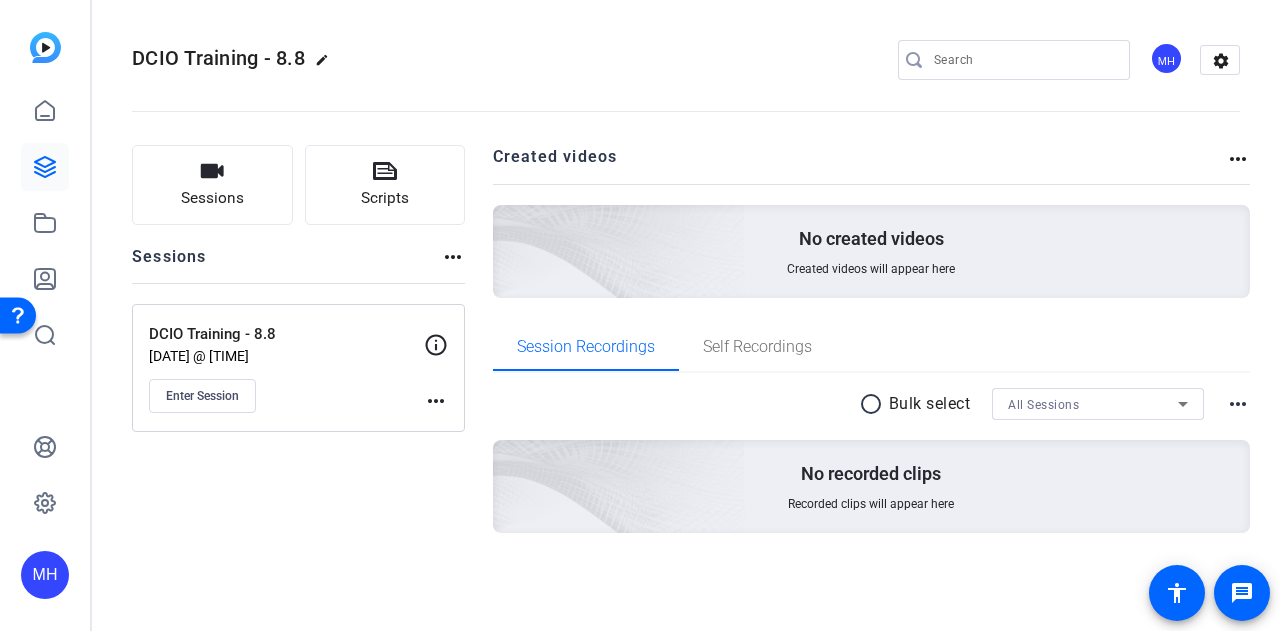 click on "more_horiz" at bounding box center [1238, 404] 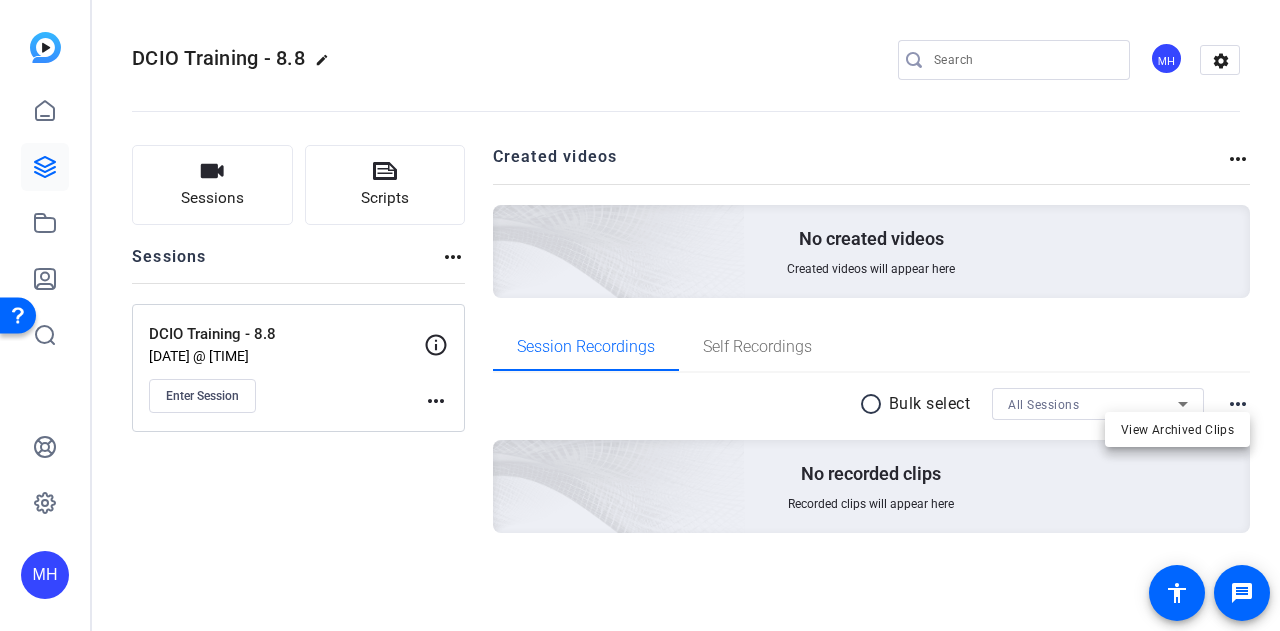 click at bounding box center (640, 315) 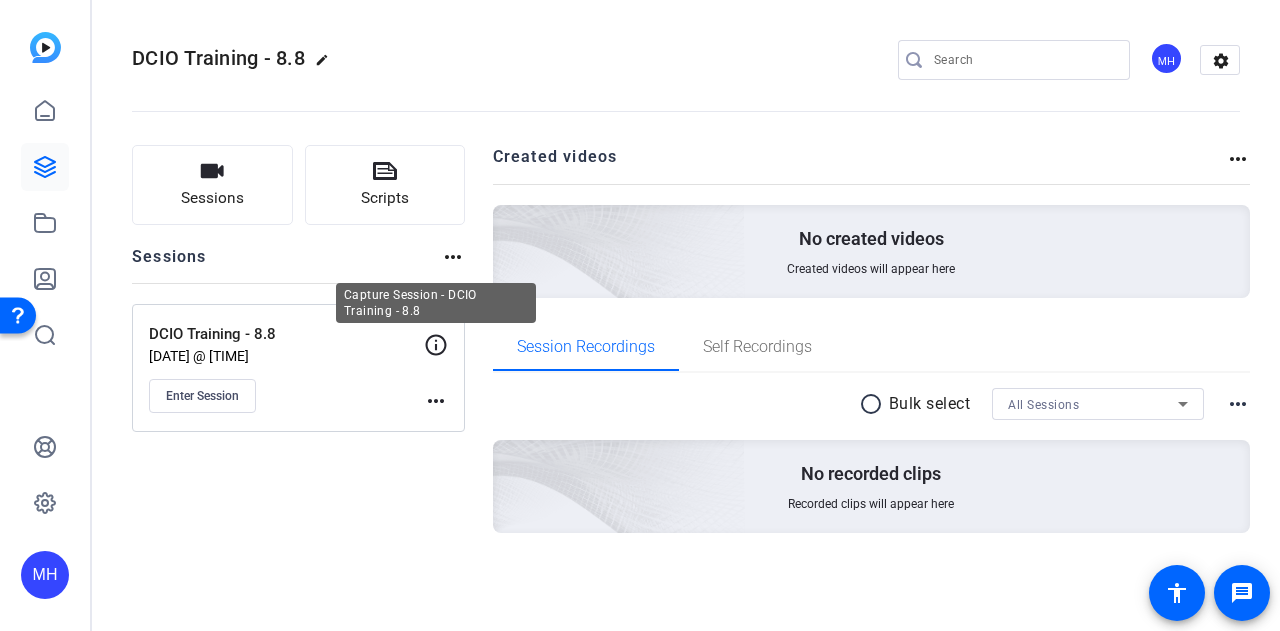 click 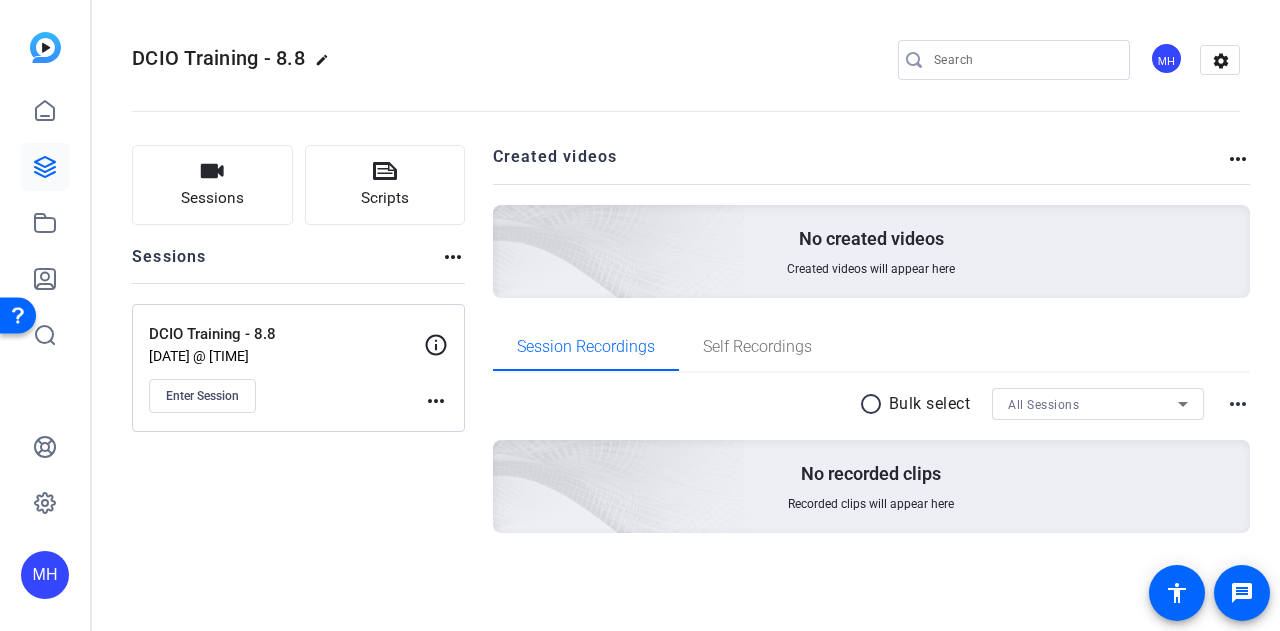 click on "more_horiz" 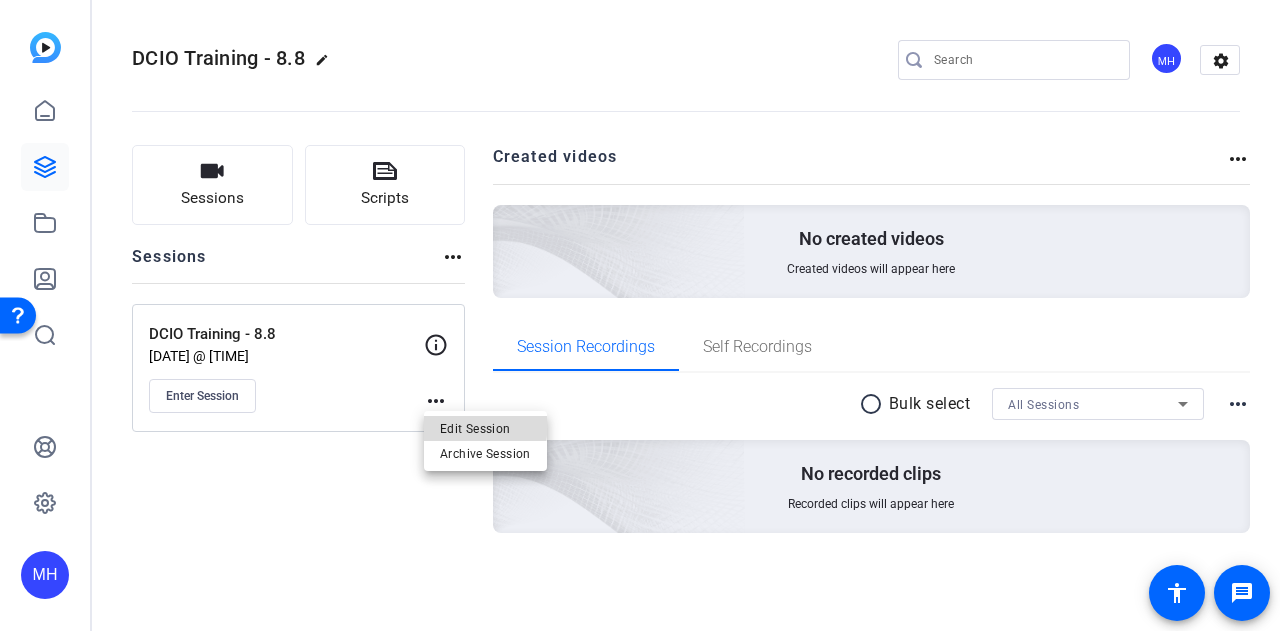 click on "Edit Session" at bounding box center [485, 429] 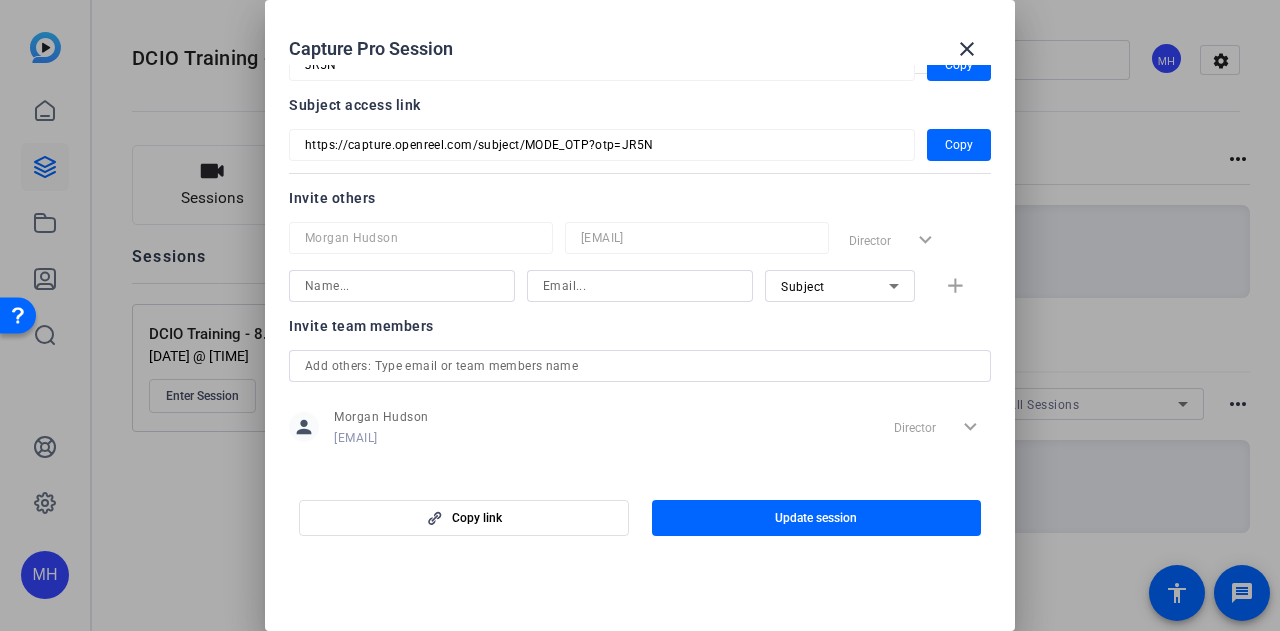 scroll, scrollTop: 170, scrollLeft: 0, axis: vertical 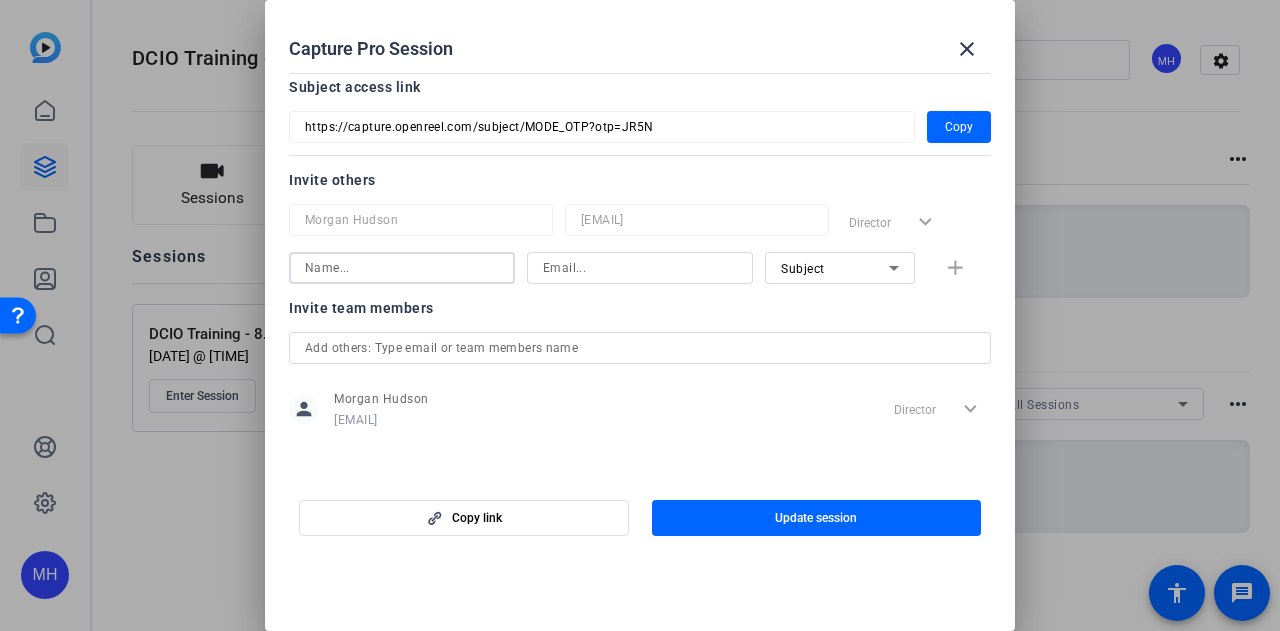 click at bounding box center (402, 268) 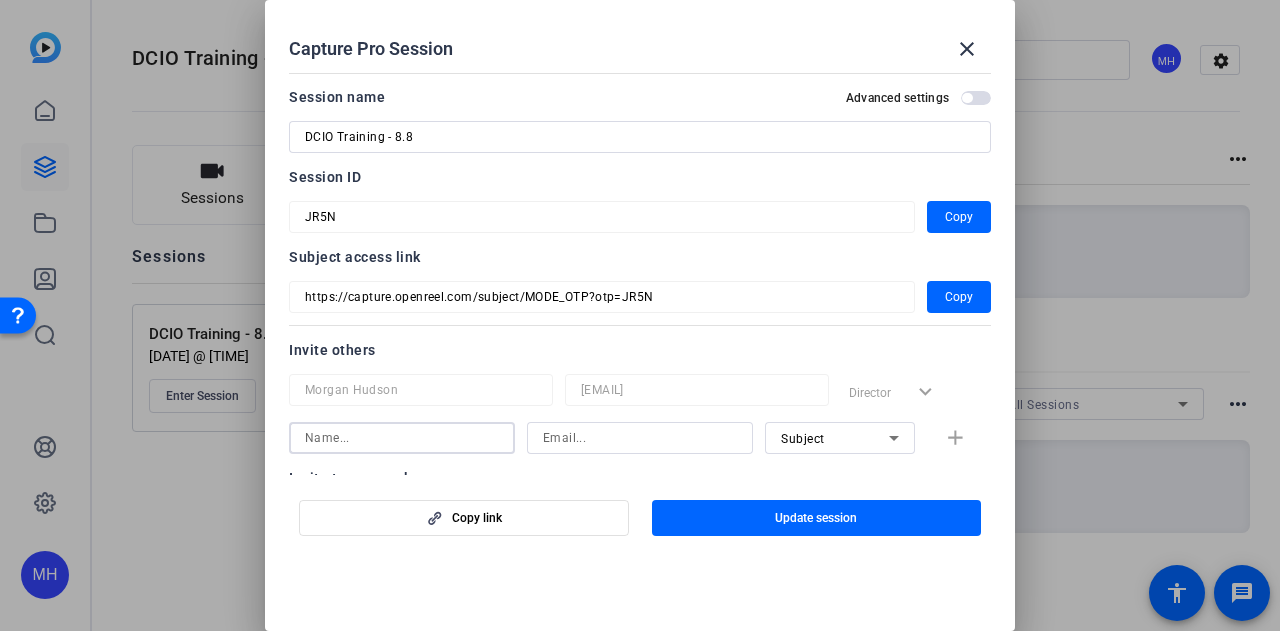 scroll, scrollTop: 1, scrollLeft: 0, axis: vertical 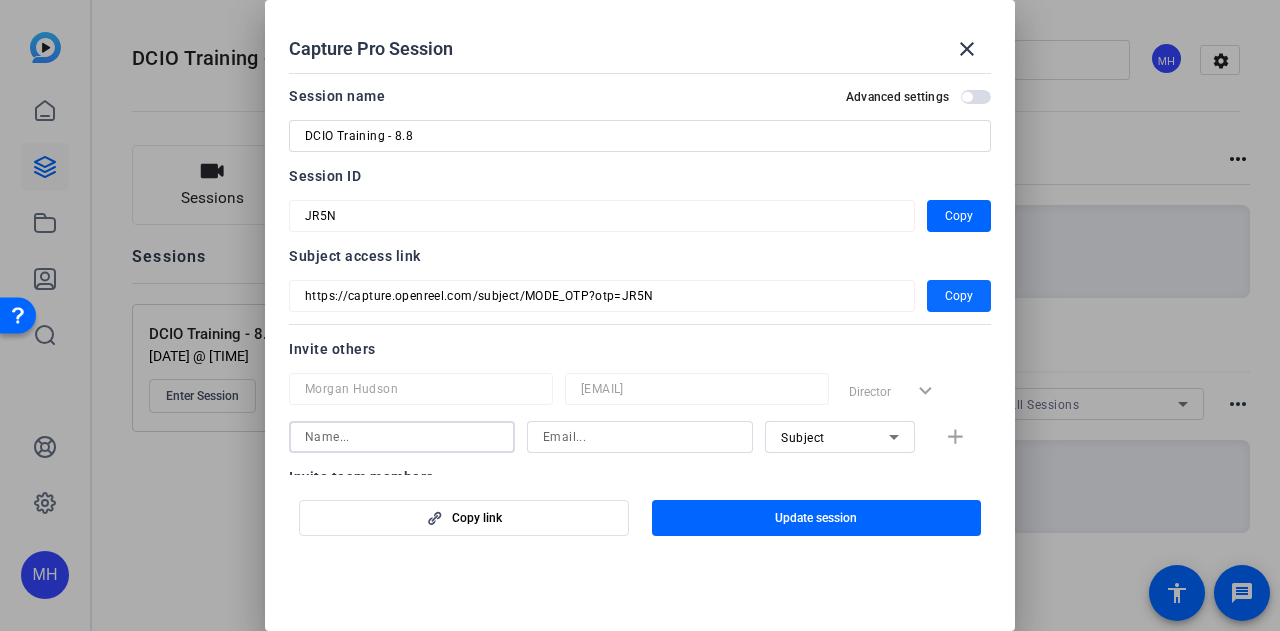 click on "Copy" at bounding box center [959, 296] 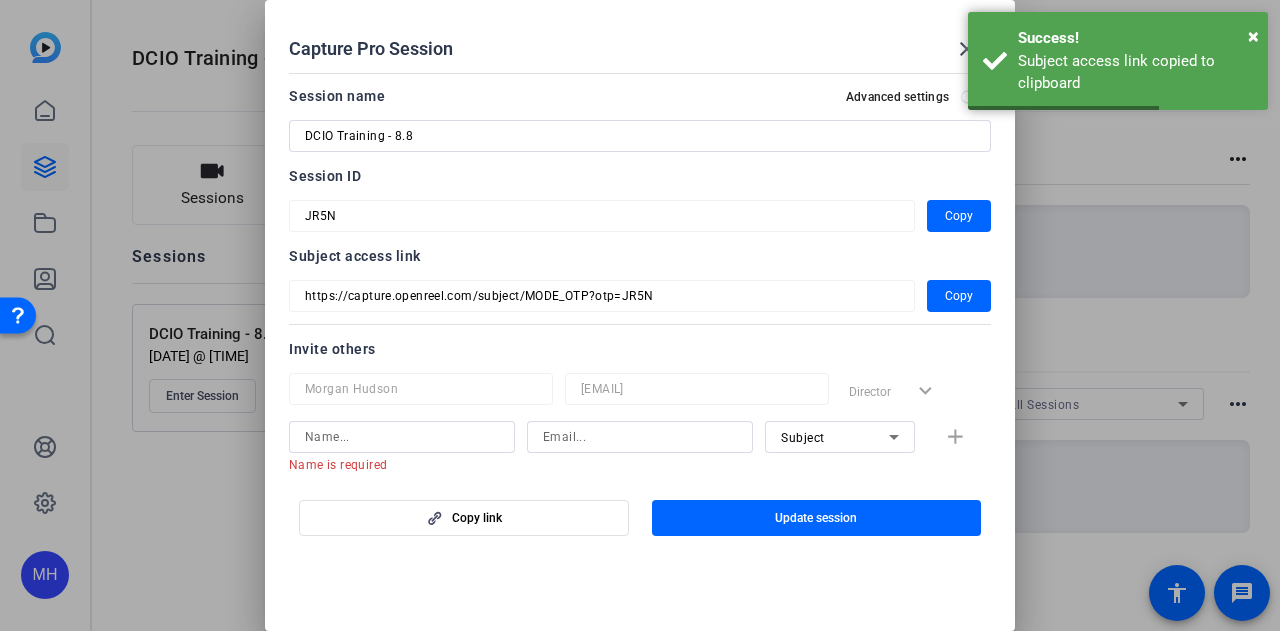 click at bounding box center [640, 163] 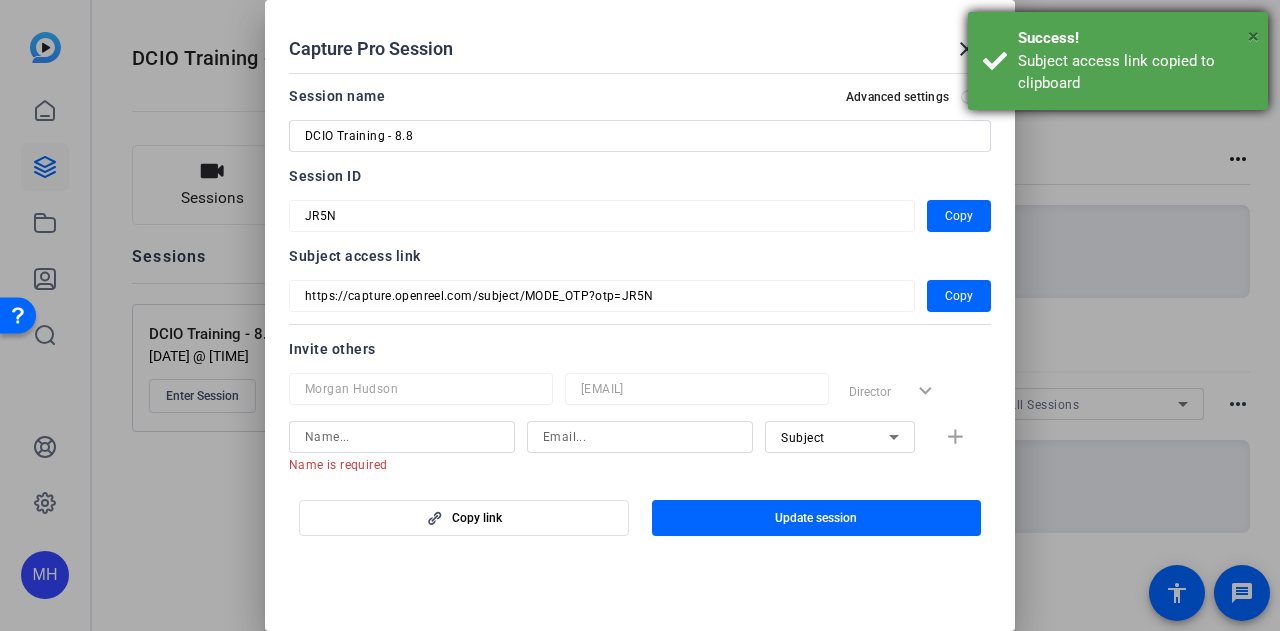 click on "×" at bounding box center (1253, 36) 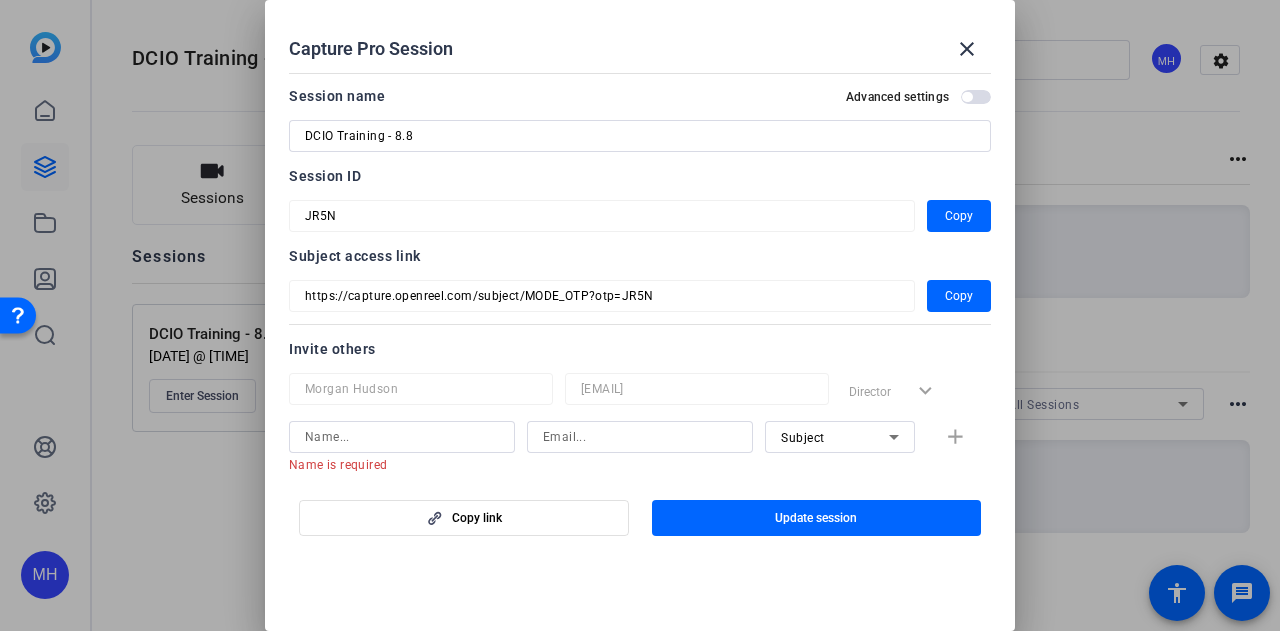 click at bounding box center (976, 97) 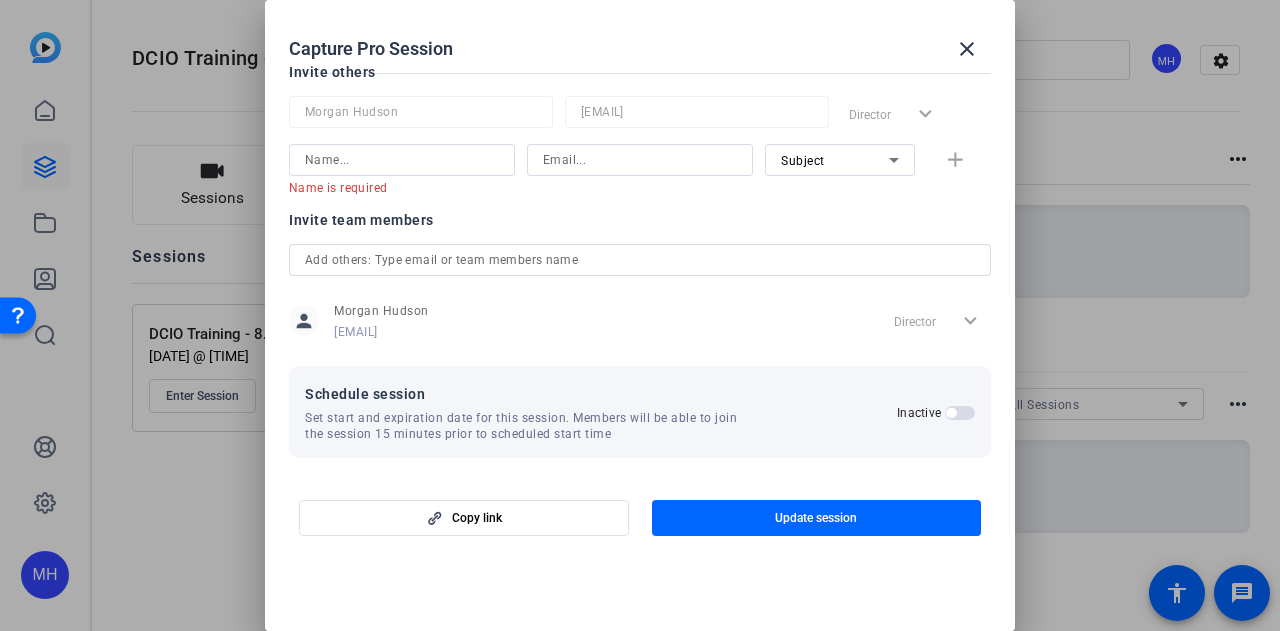 scroll, scrollTop: 0, scrollLeft: 0, axis: both 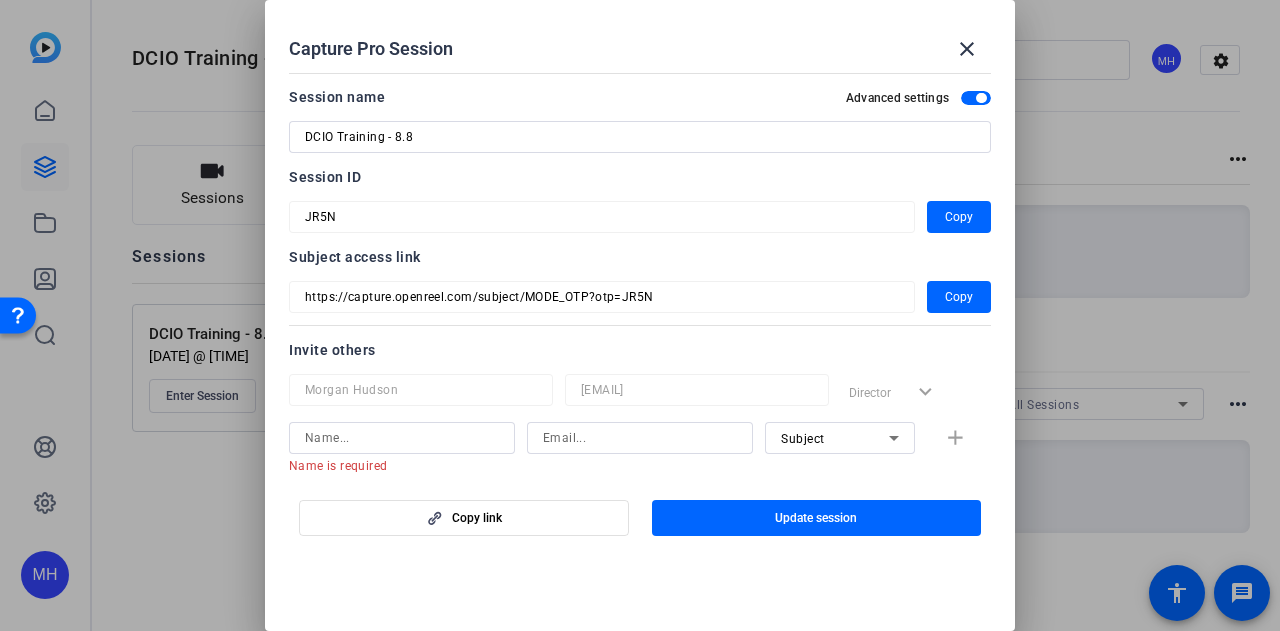 click at bounding box center (976, 98) 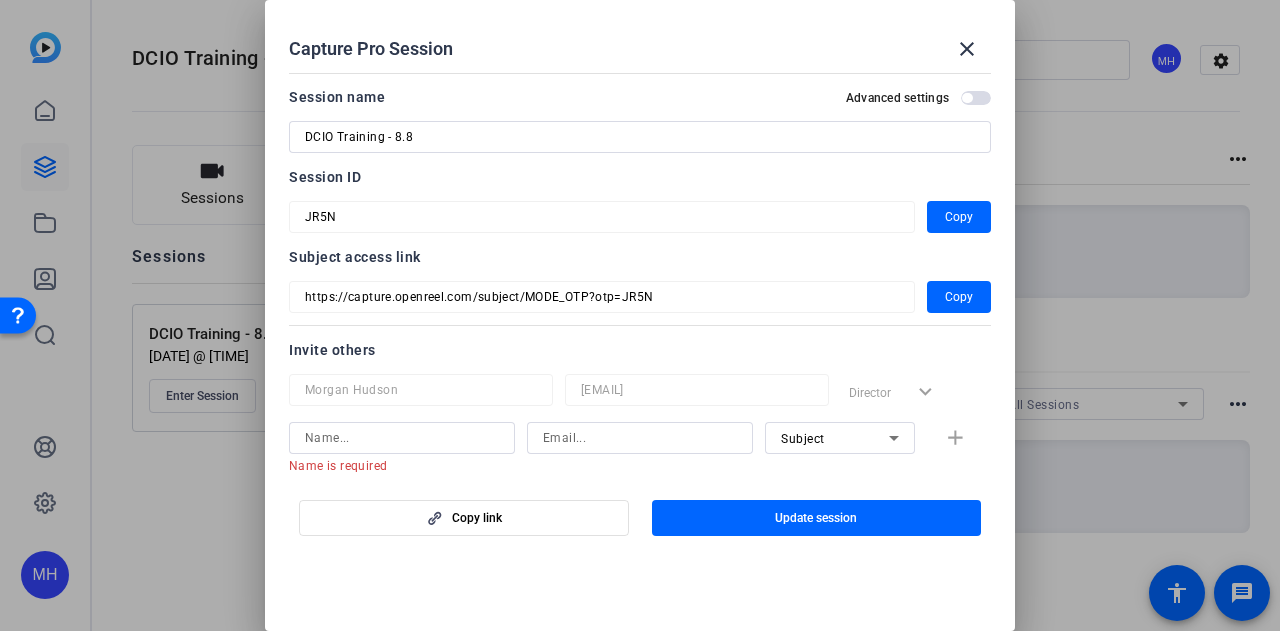 scroll, scrollTop: 190, scrollLeft: 0, axis: vertical 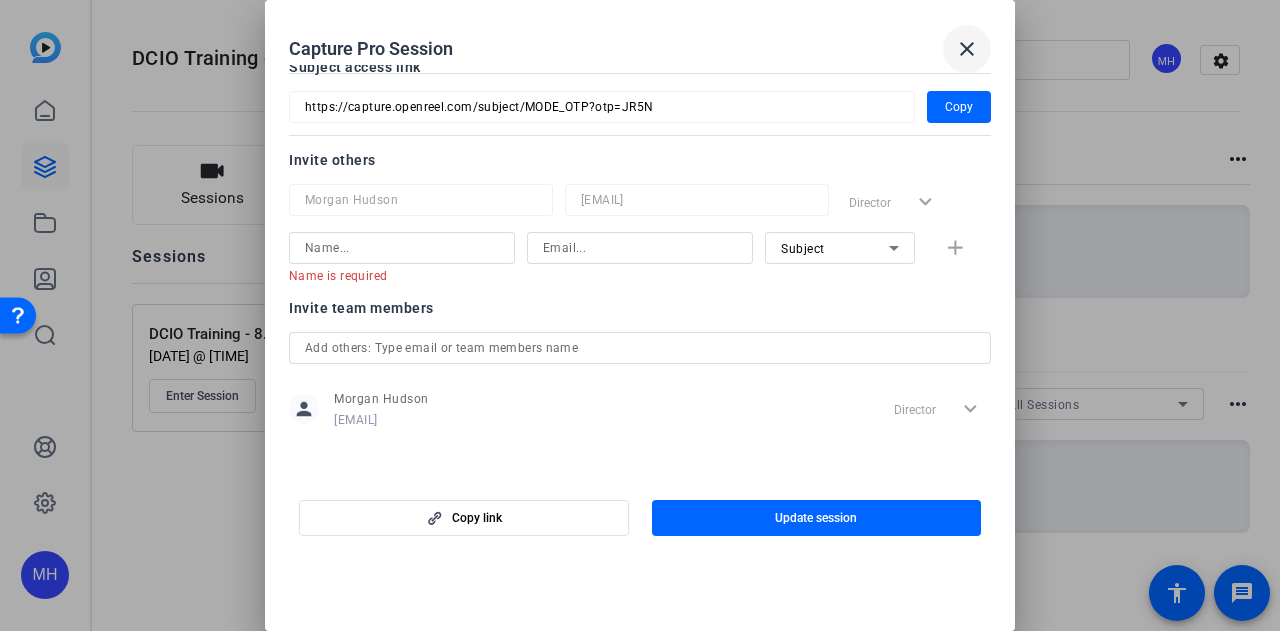 click on "close" at bounding box center [967, 49] 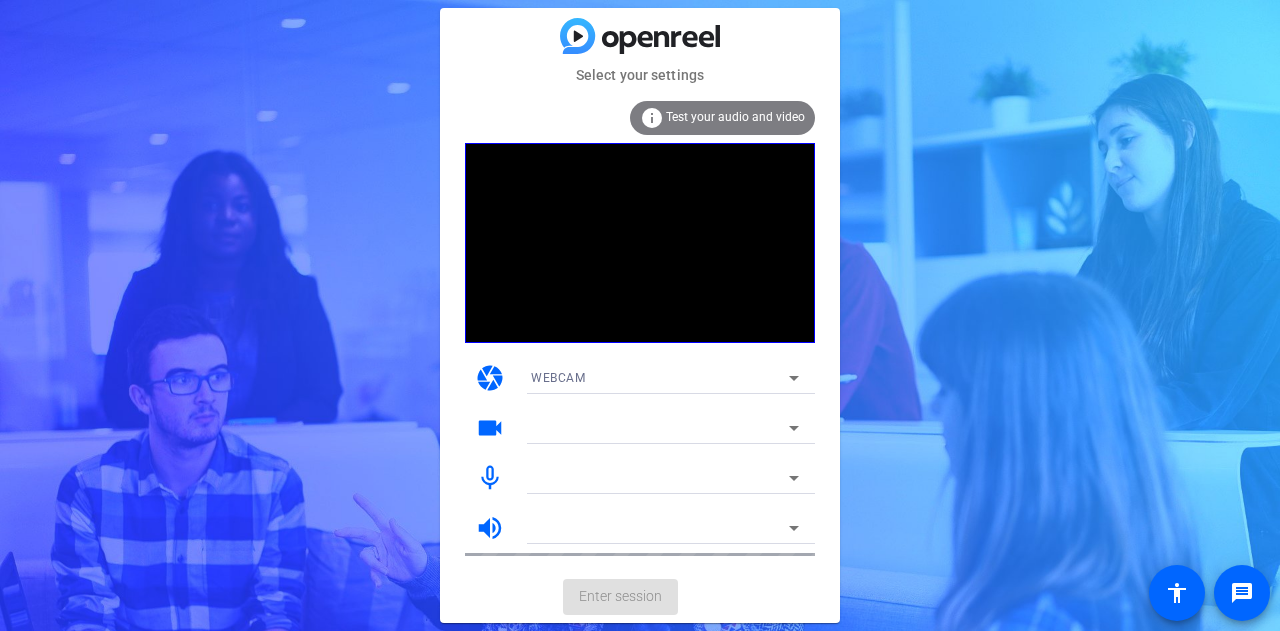 scroll, scrollTop: 0, scrollLeft: 0, axis: both 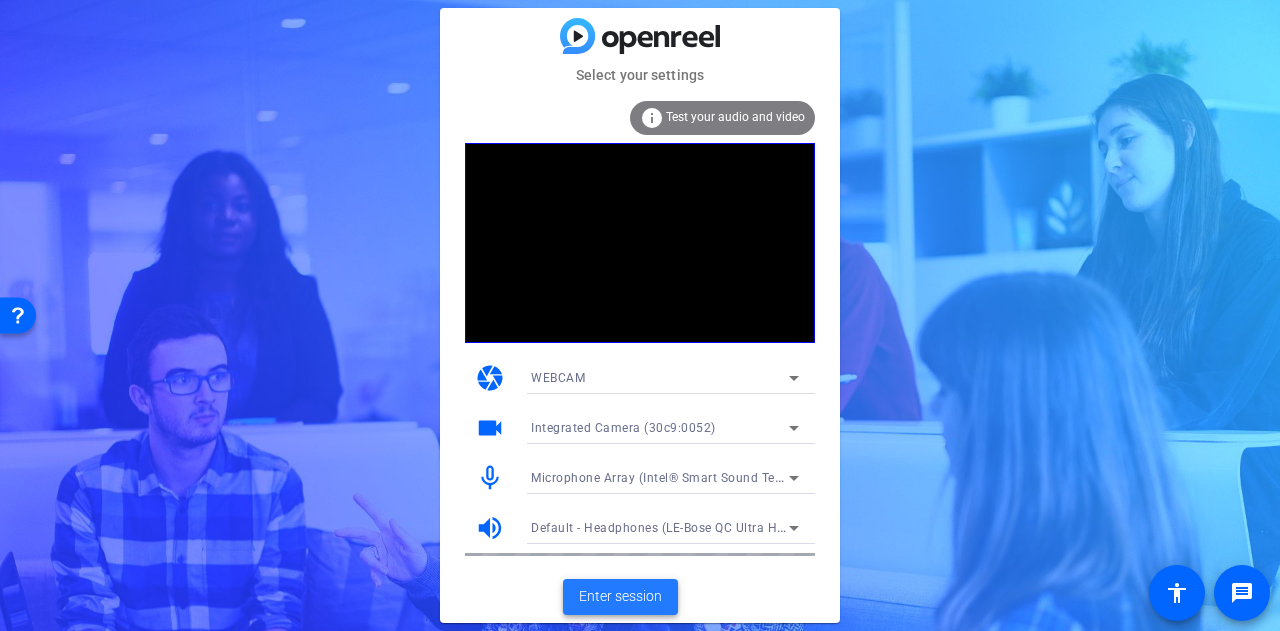 click on "Enter session" 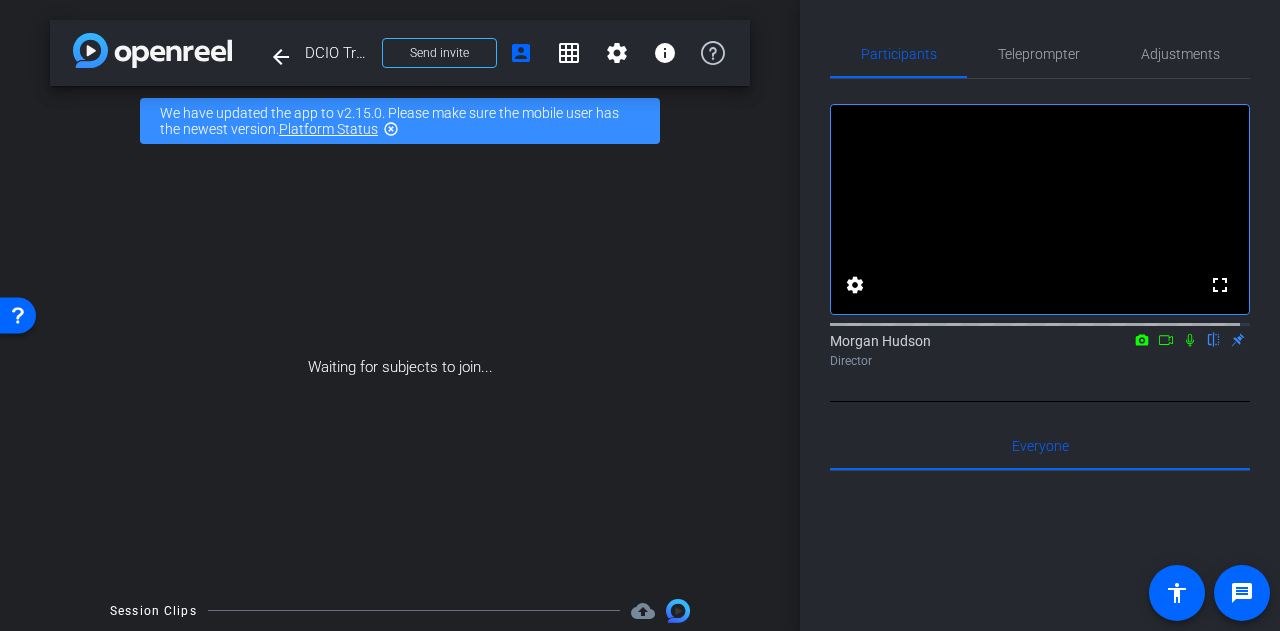 click 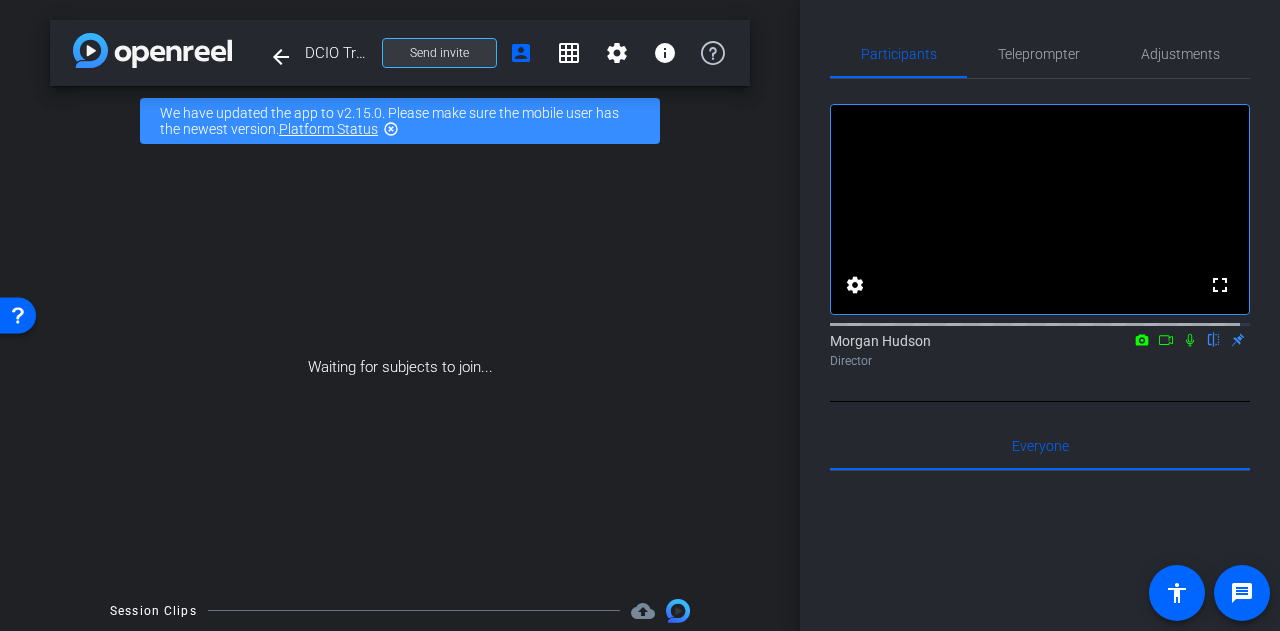 click on "Send invite" at bounding box center [439, 53] 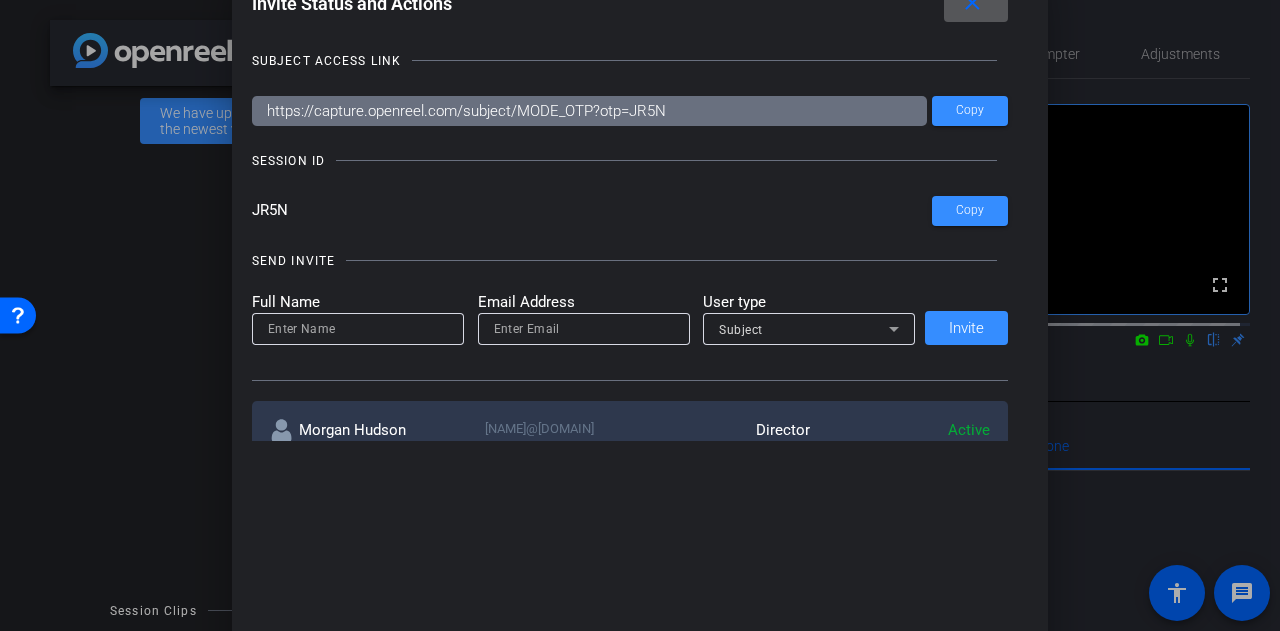 click at bounding box center [358, 329] 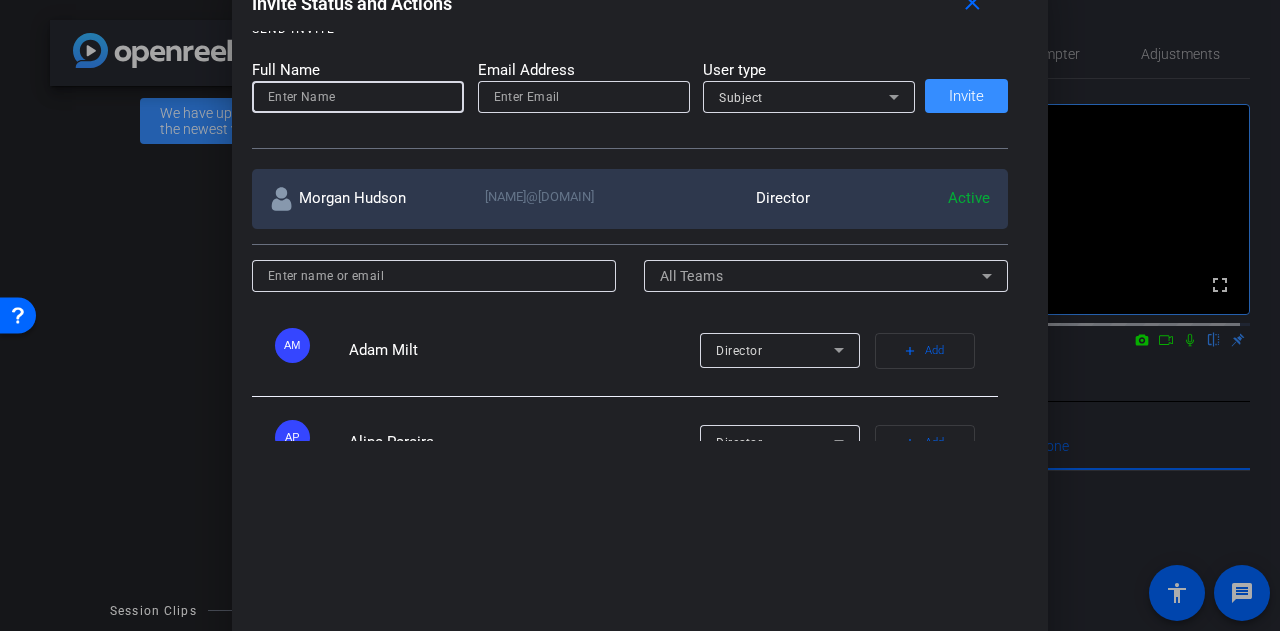 scroll, scrollTop: 233, scrollLeft: 0, axis: vertical 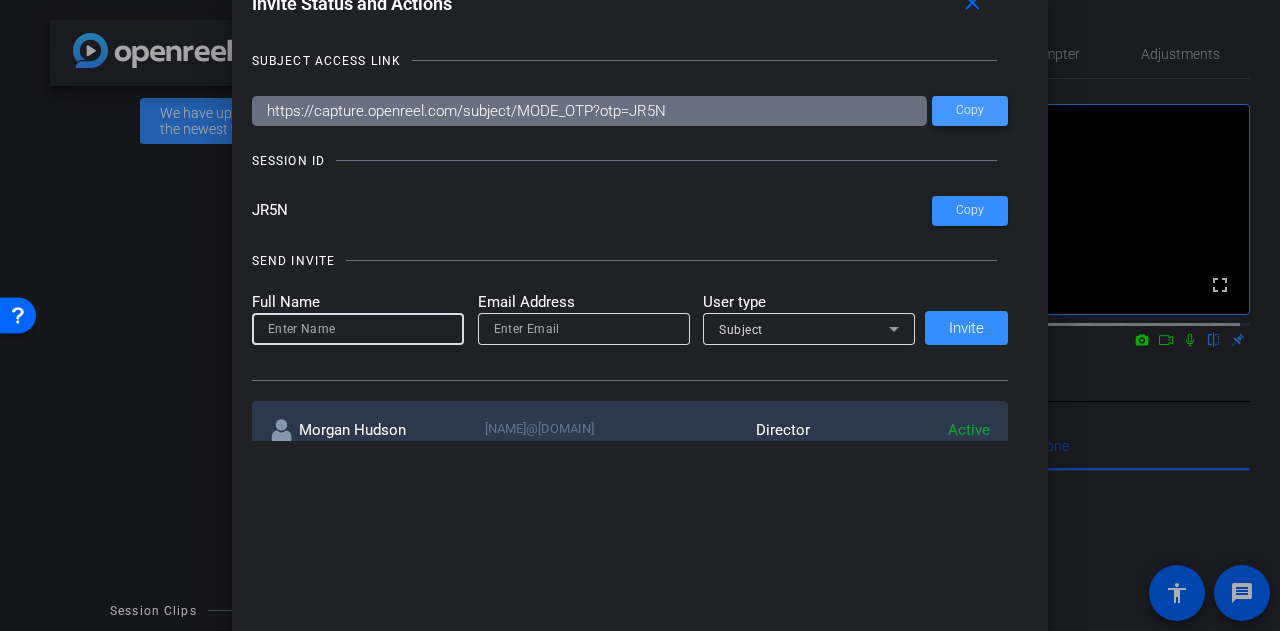 click on "Copy" at bounding box center [970, 110] 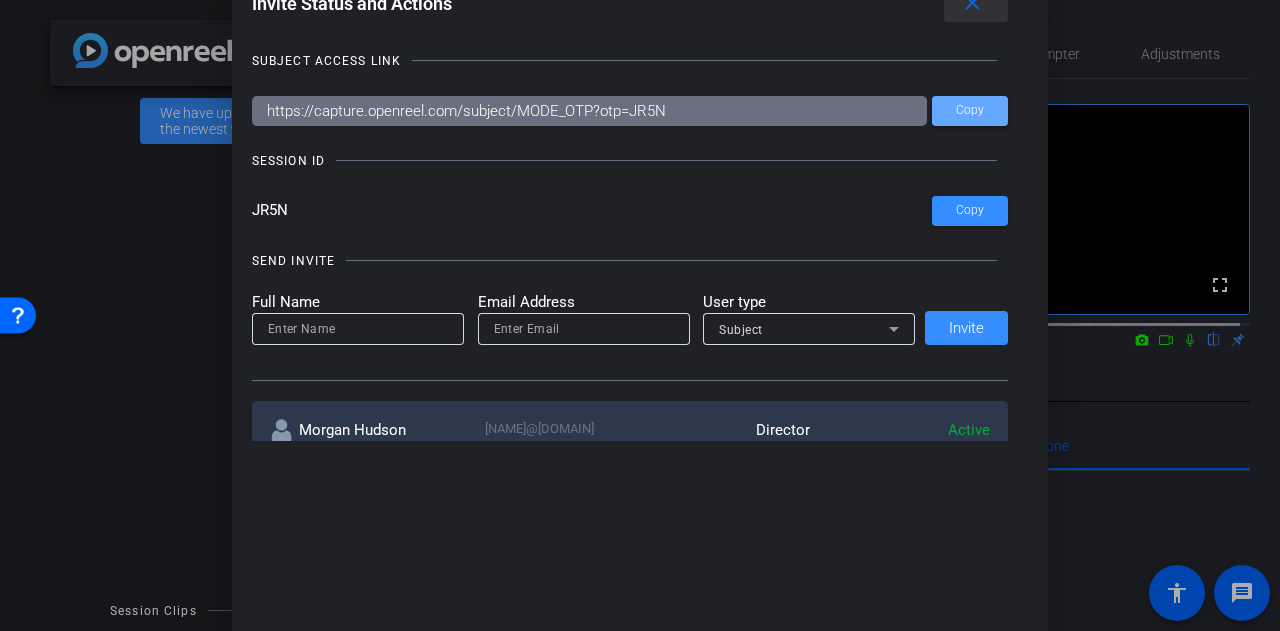 click on "close" at bounding box center [972, 3] 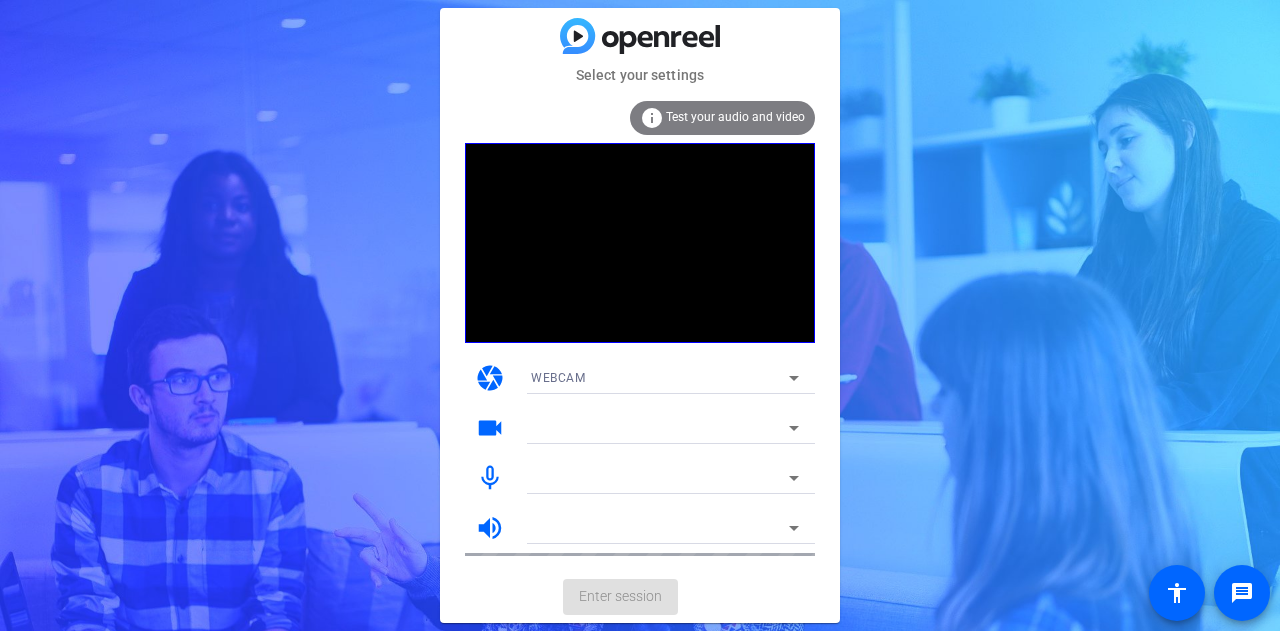 scroll, scrollTop: 0, scrollLeft: 0, axis: both 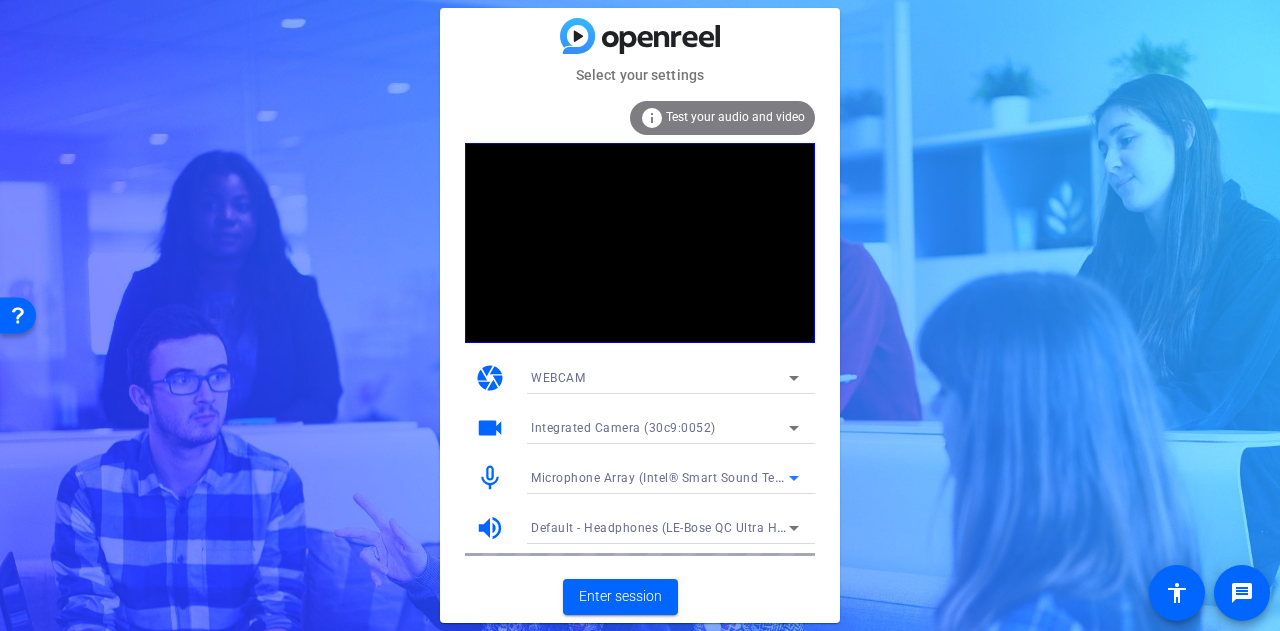 click on "Microphone Array (Intel® Smart Sound Technology for Digital Microphones)" at bounding box center (752, 477) 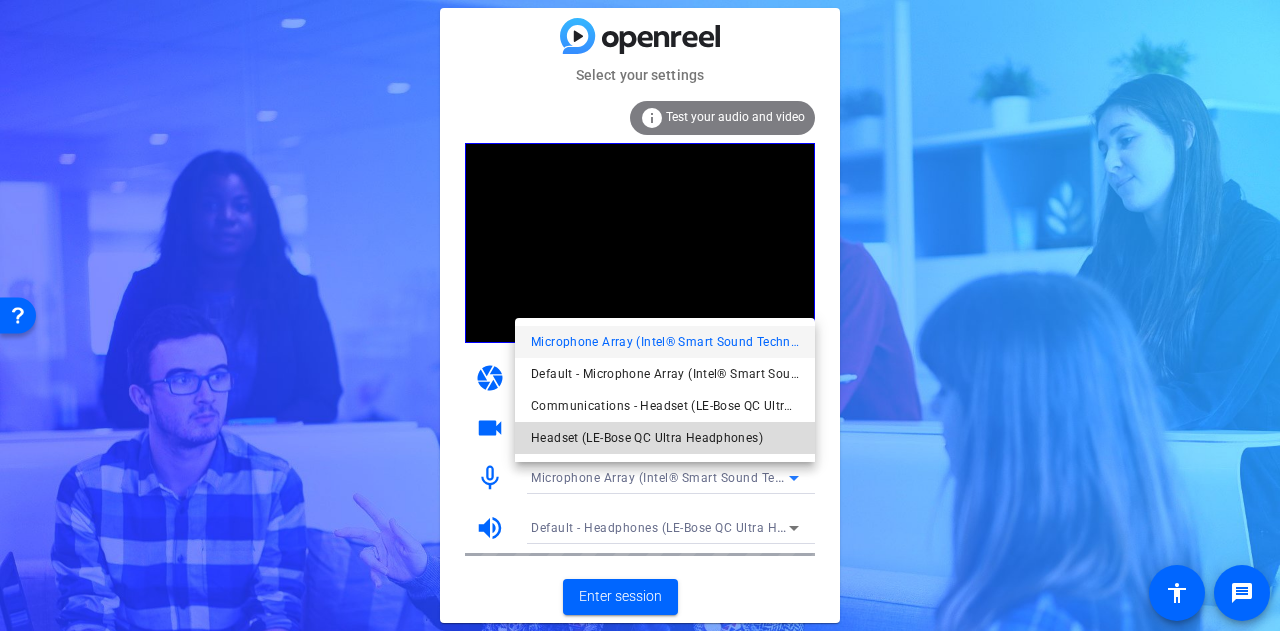 click on "Headset (LE-Bose QC Ultra Headphones)" at bounding box center (647, 438) 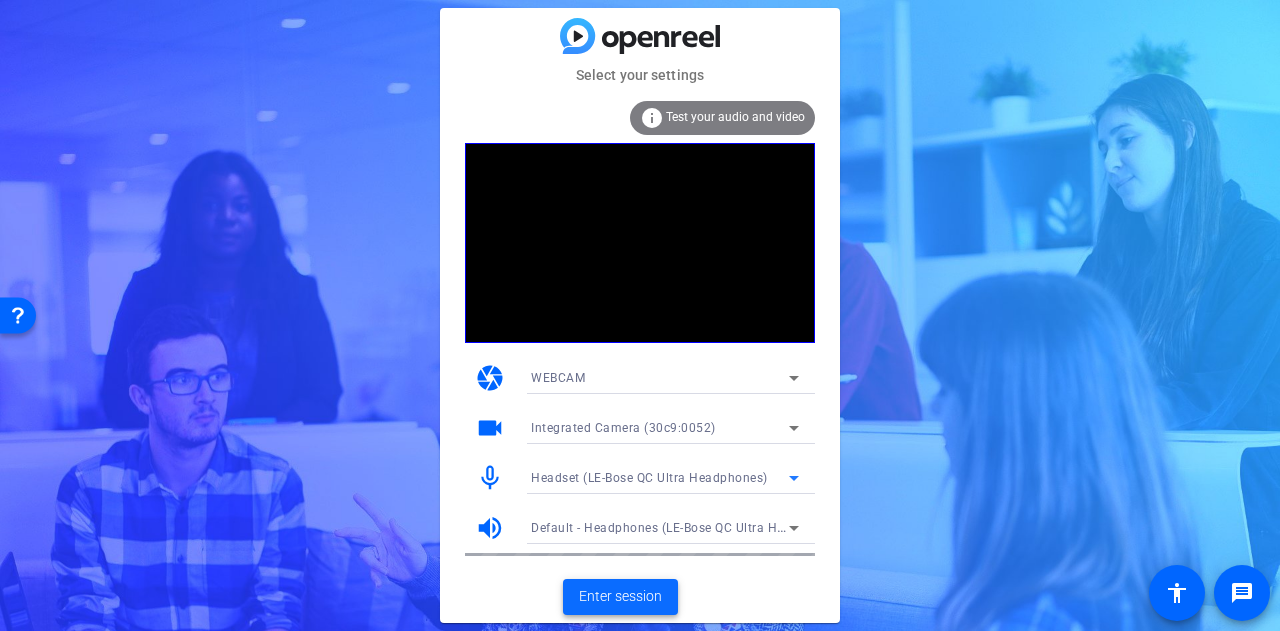 click on "Enter session" 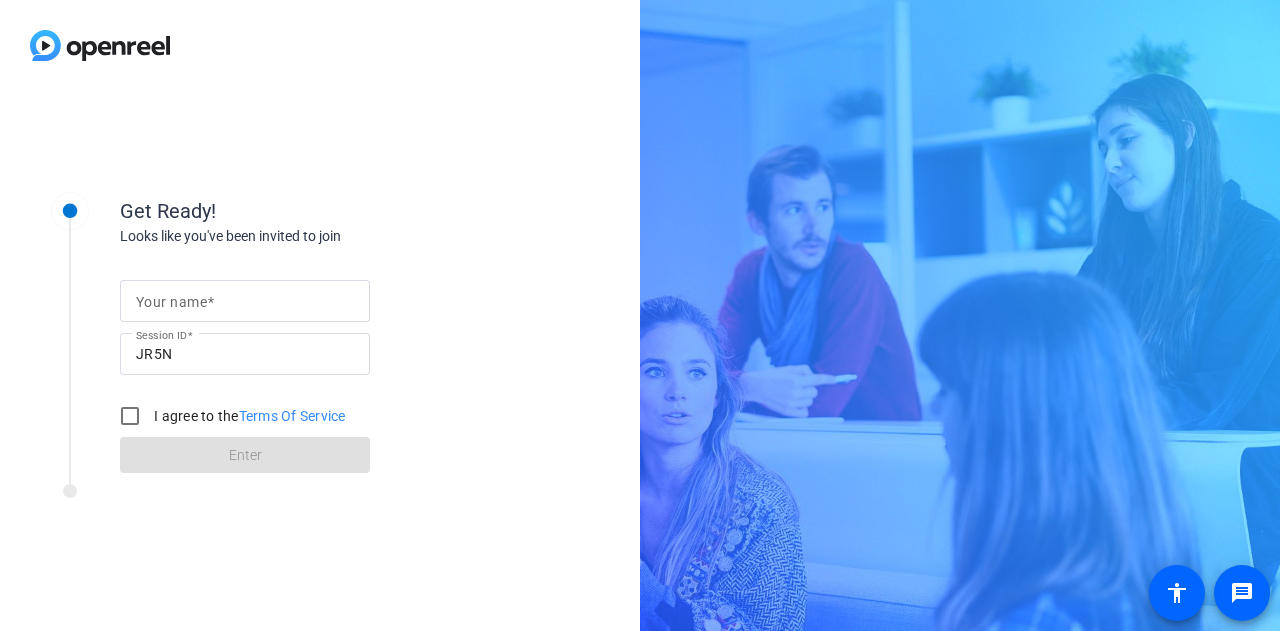 scroll, scrollTop: 0, scrollLeft: 0, axis: both 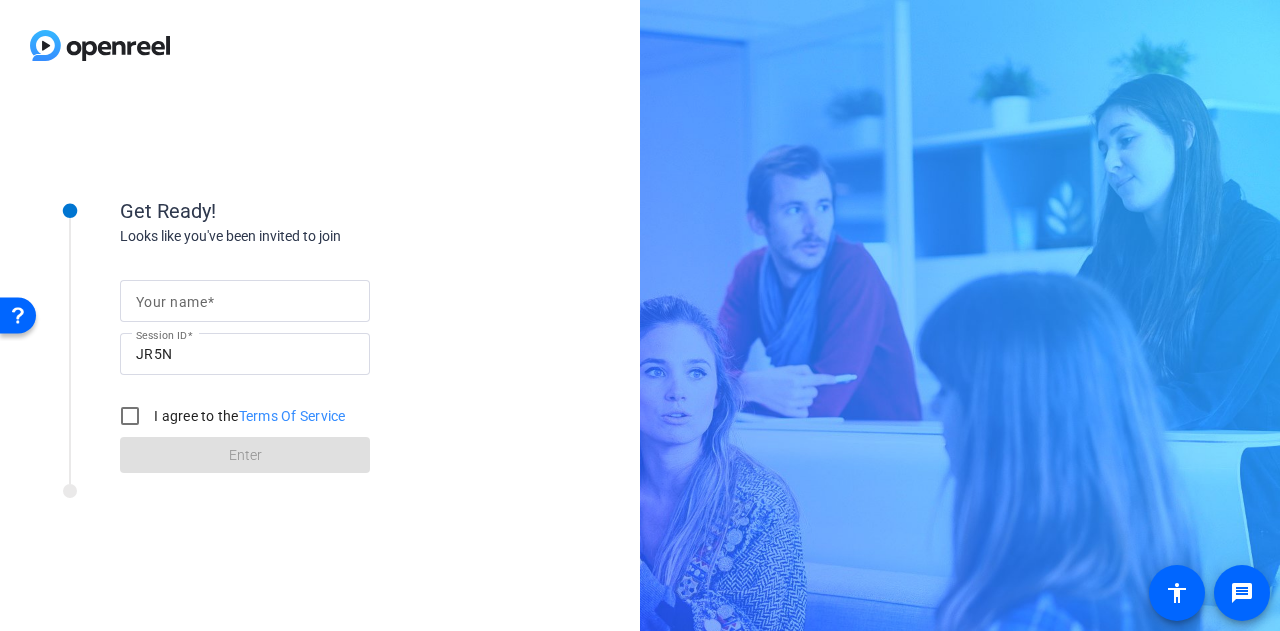 click on "Get Ready! Looks like you've been invited to join Your name Session ID [ID] I agree to the Terms Of Service Enter" 